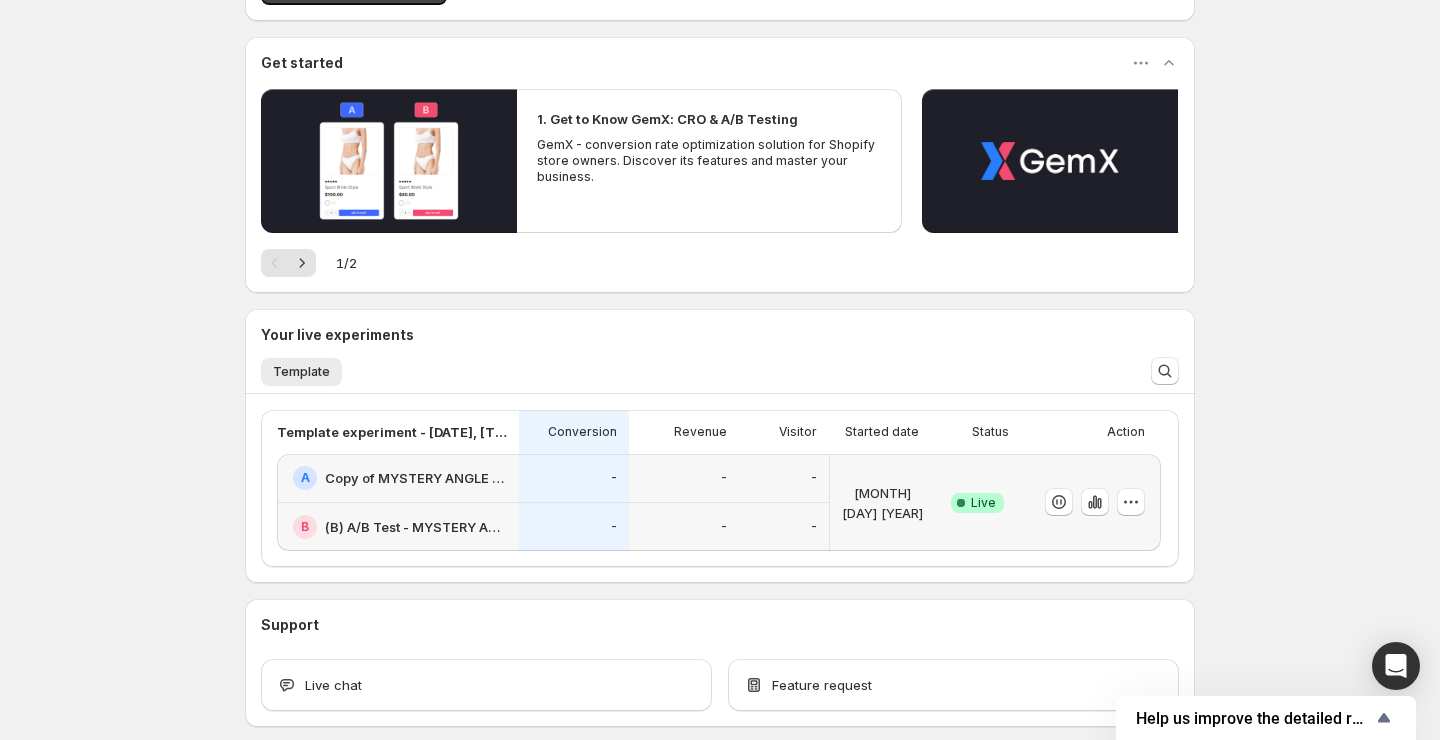 scroll, scrollTop: 150, scrollLeft: 0, axis: vertical 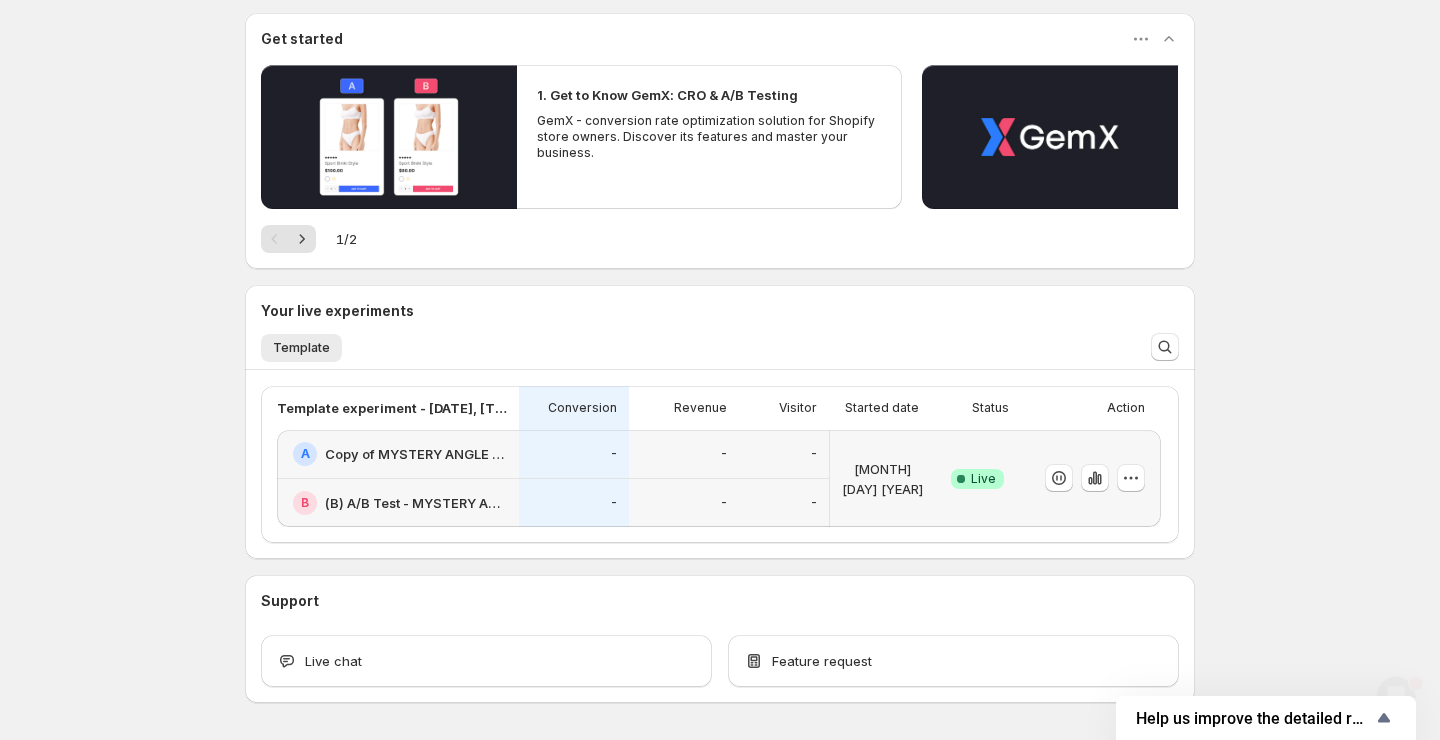 click at bounding box center (1091, 478) 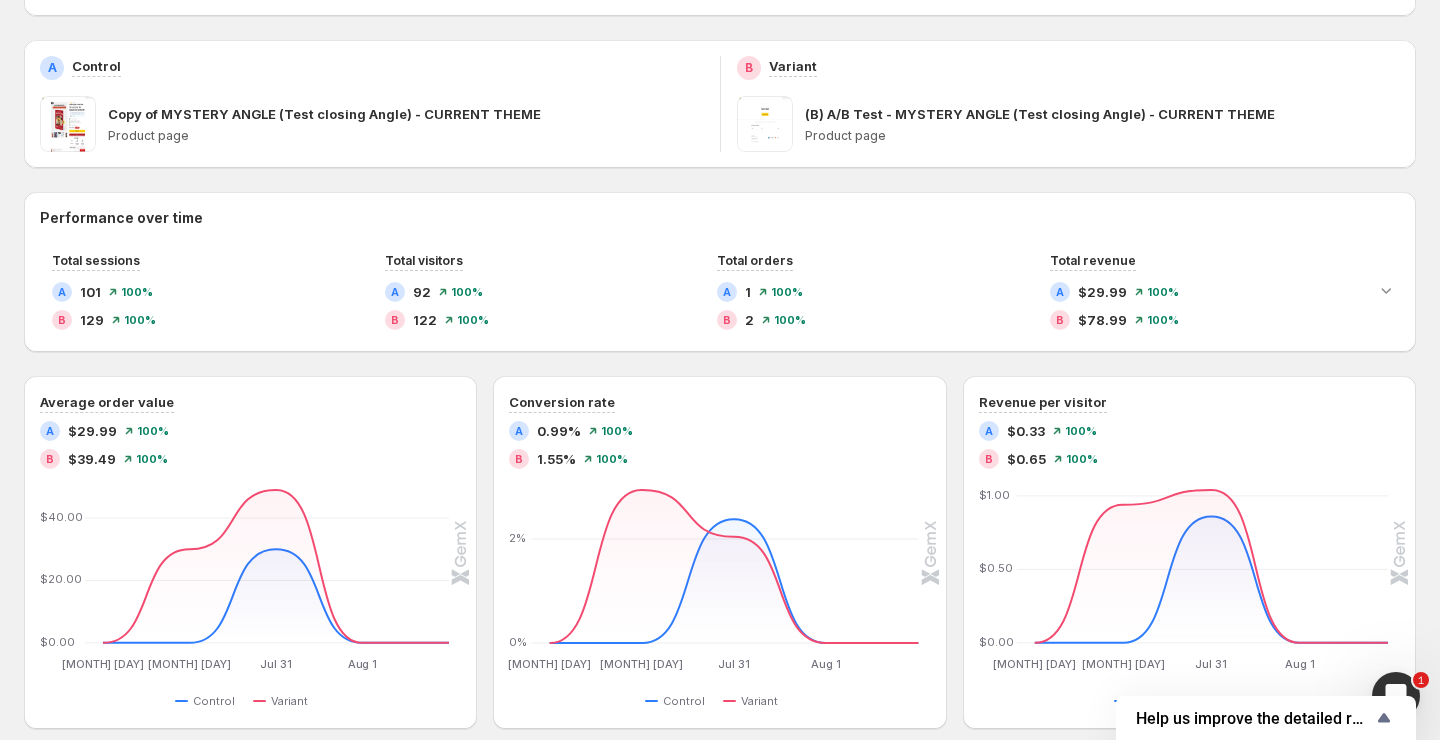 scroll, scrollTop: 0, scrollLeft: 0, axis: both 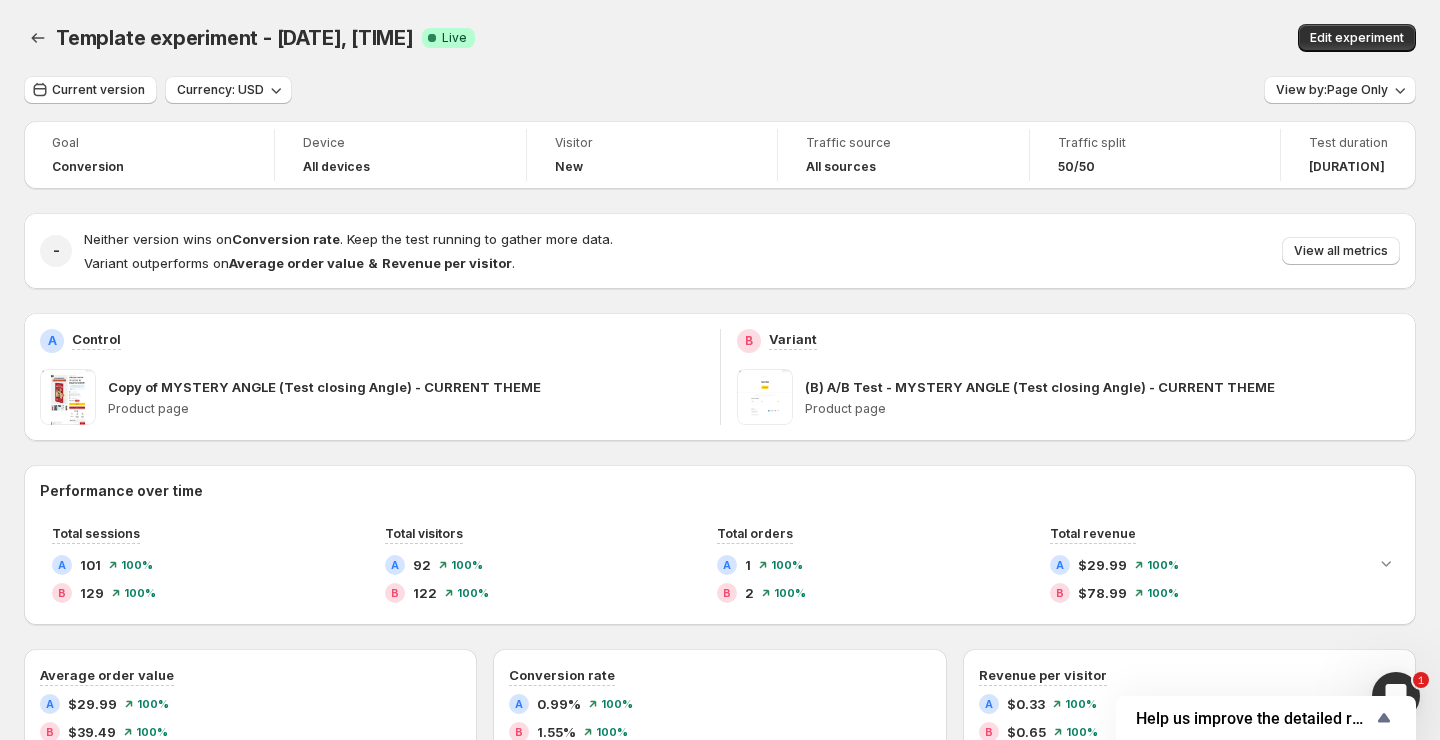 click on "Template experiment - Jul 29, 21:44:05" at bounding box center (235, 38) 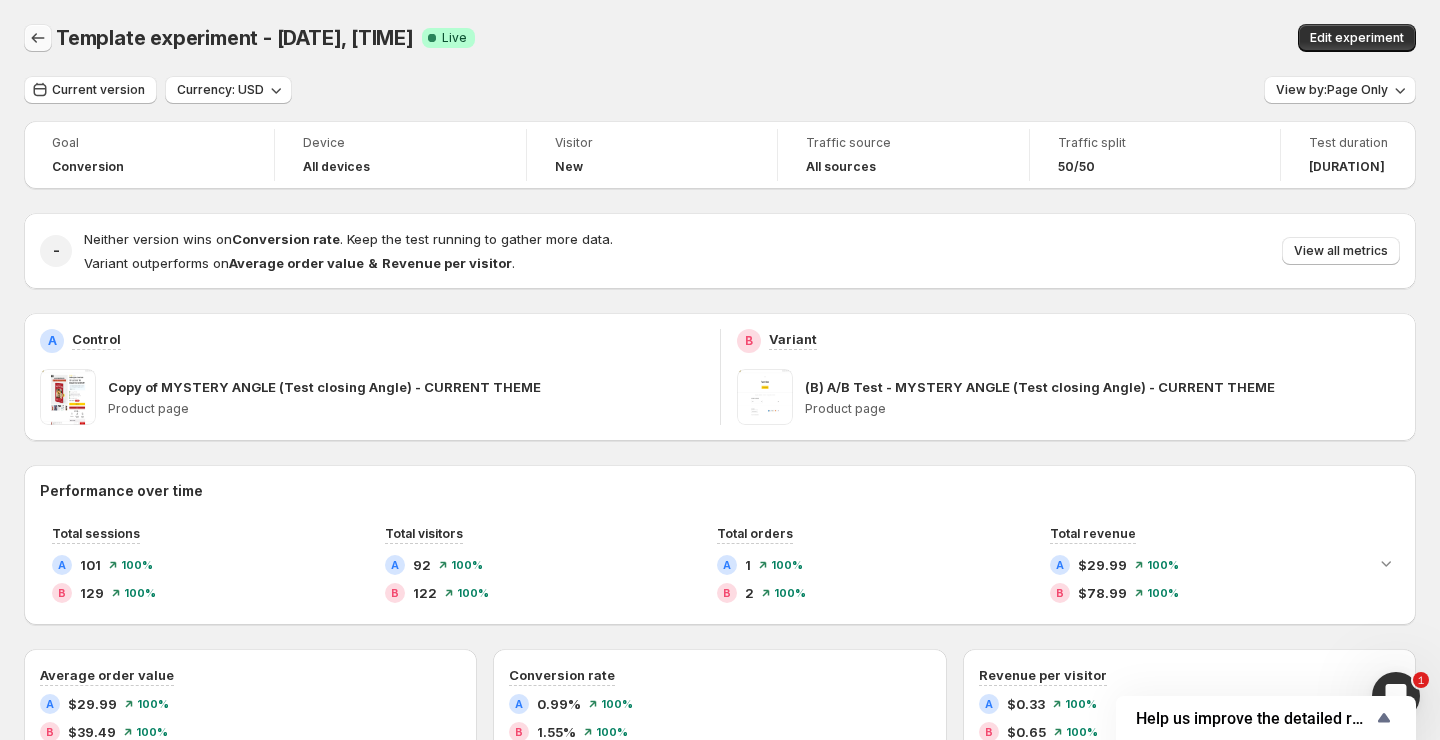 click 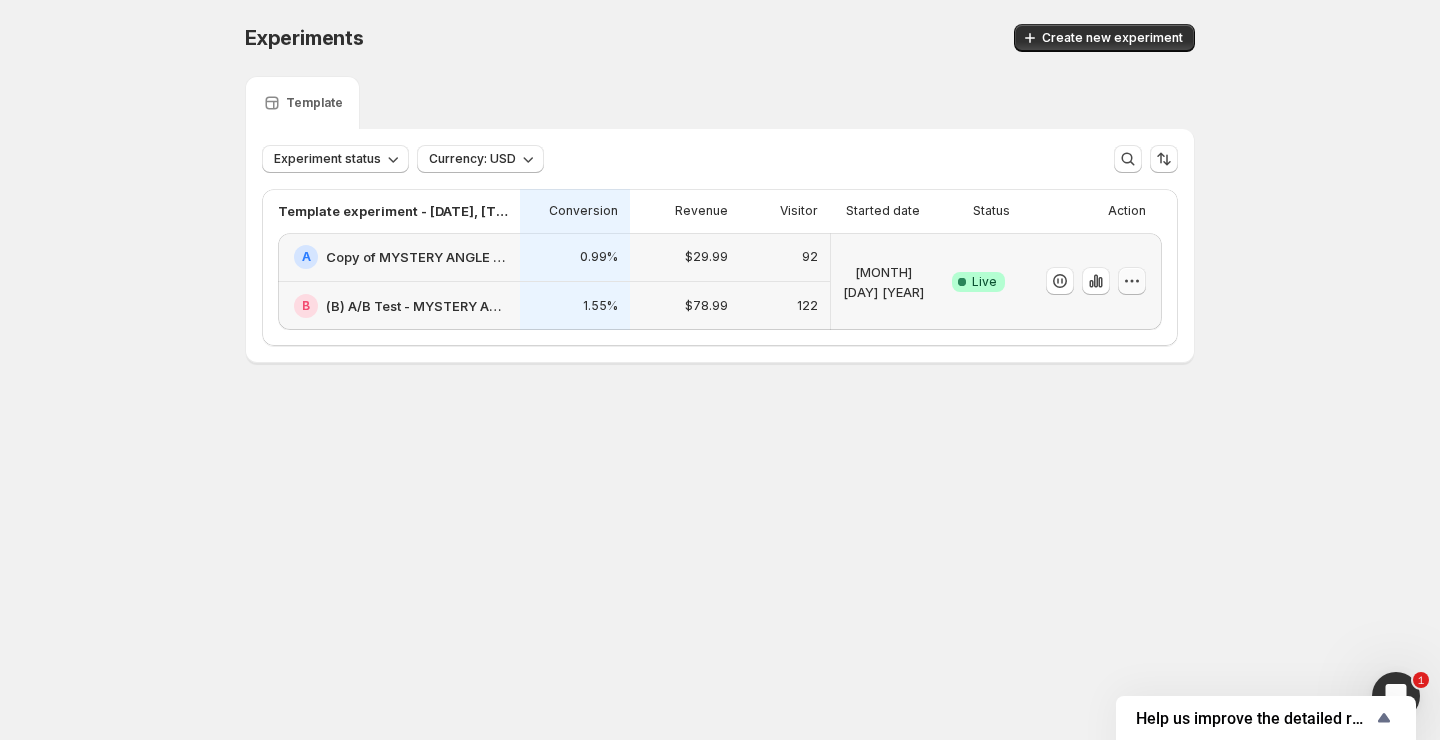 click 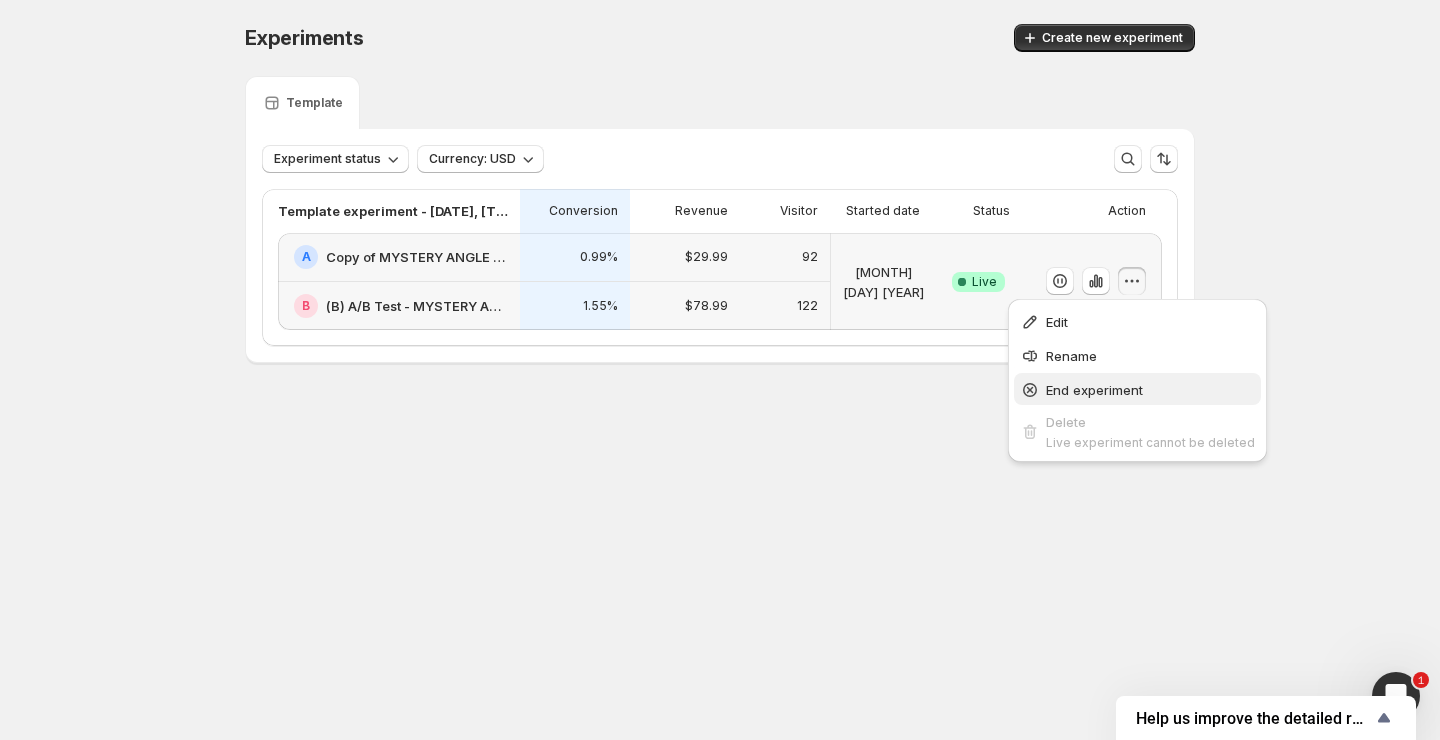 click on "End experiment" at bounding box center [1137, 389] 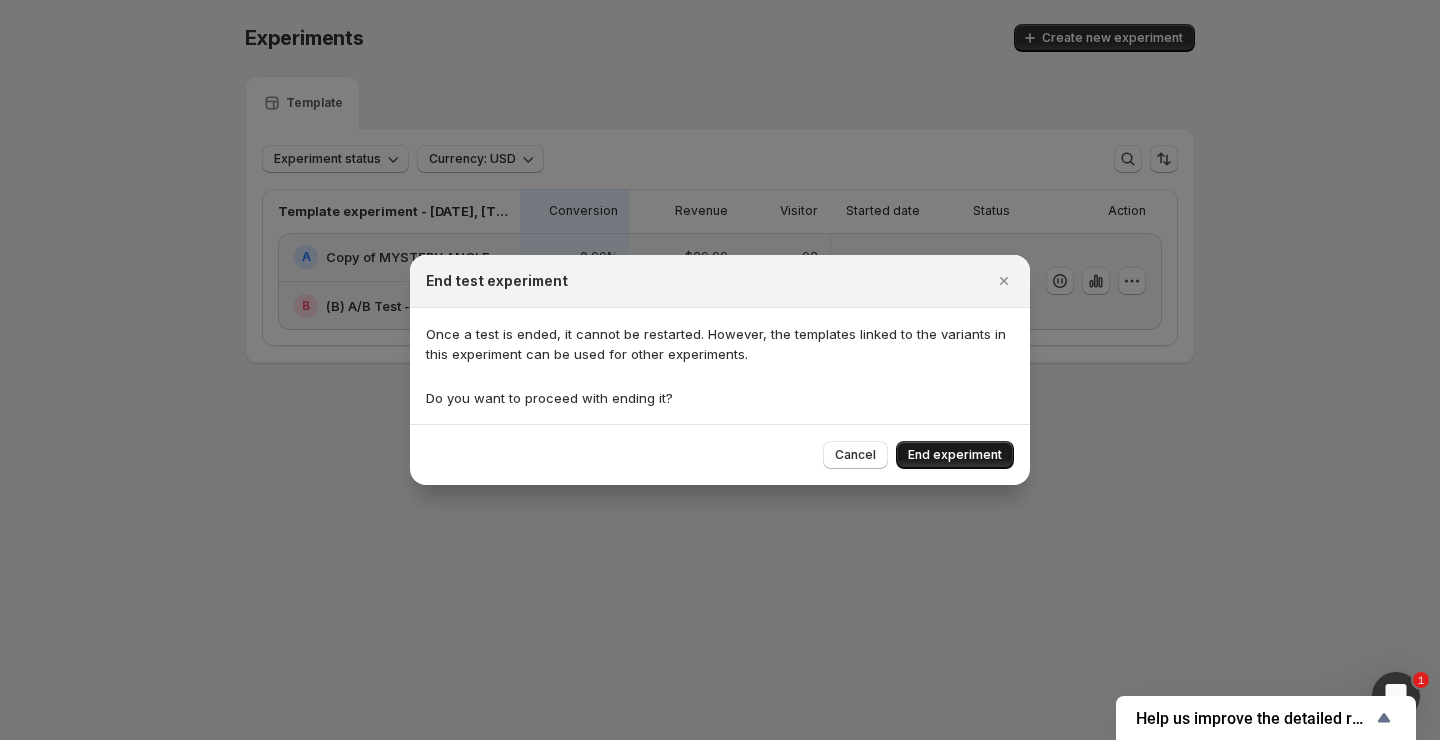 click on "End experiment" at bounding box center (955, 455) 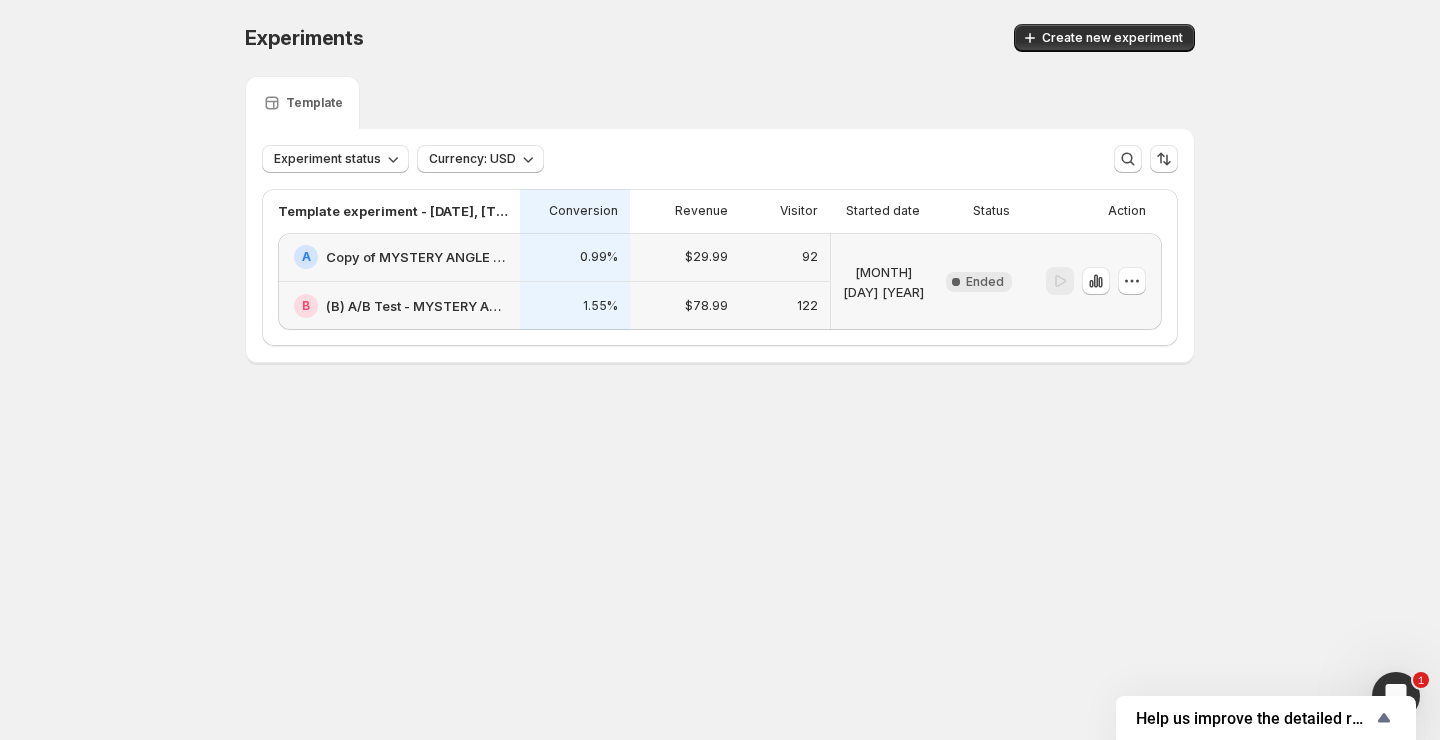 click on "Experiments. This page is ready Experiments Create new experiment Template Experiment status Currency: USD More views More views Create new view Template experiment - Jul 29, 21:44:05 Conversion Revenue Visitor Started date Status Action A Copy of MYSTERY ANGLE (Test closing Angle) - CURRENT THEME B (B) A/B Test - MYSTERY ANGLE (Test closing Angle) - CURRENT THEME 0.99% 1.55% $29.99 $78.99 92 122 Jul 29 2025 New Complete Ended" at bounding box center (720, 235) 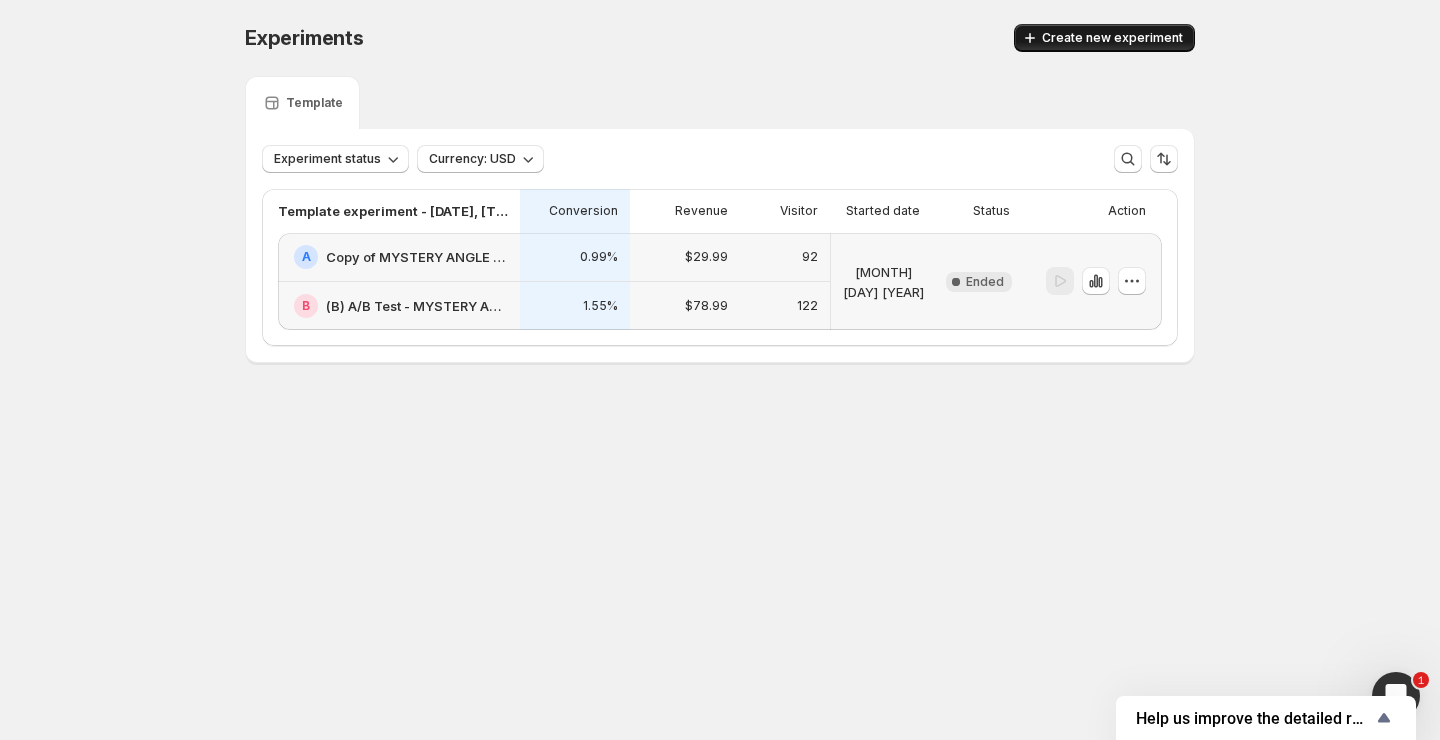 click on "Create new experiment" at bounding box center (1104, 38) 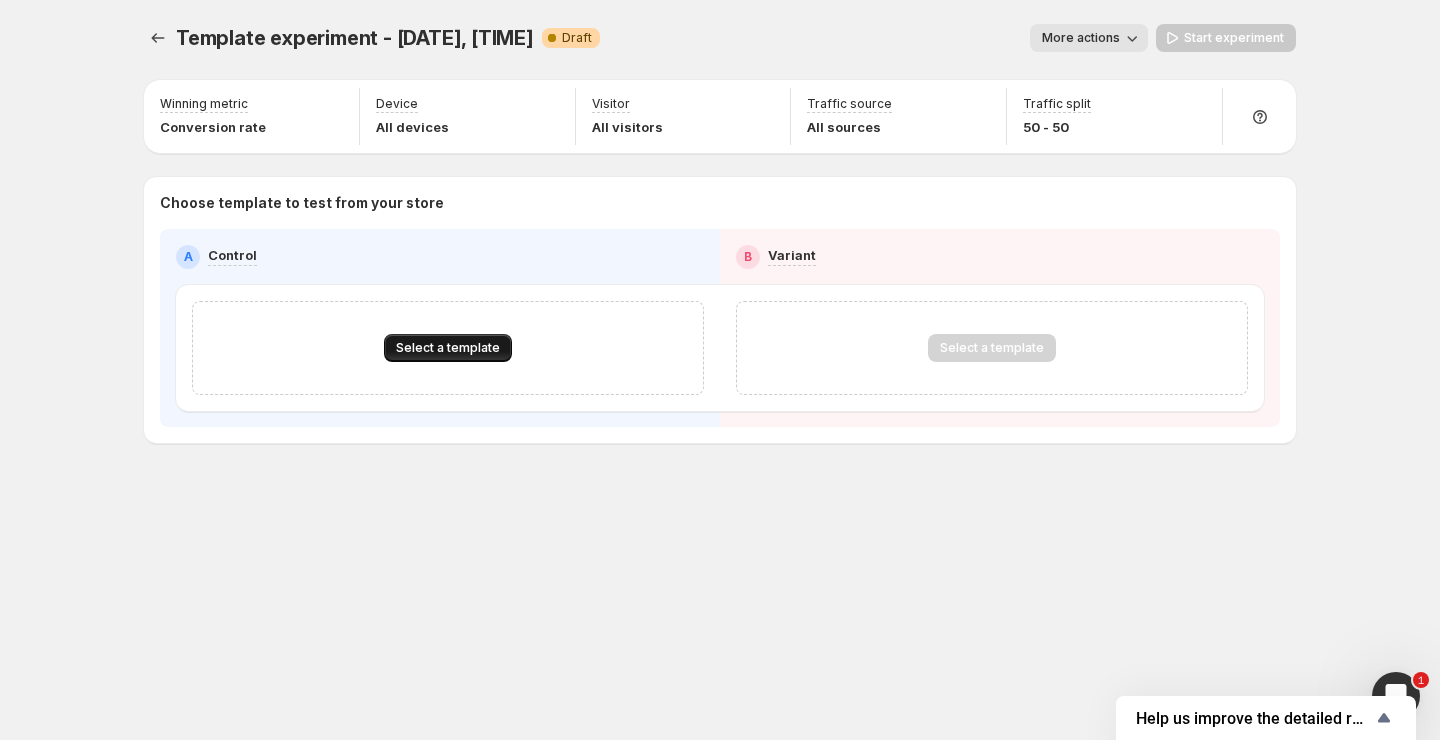 click on "Select a template" at bounding box center [448, 348] 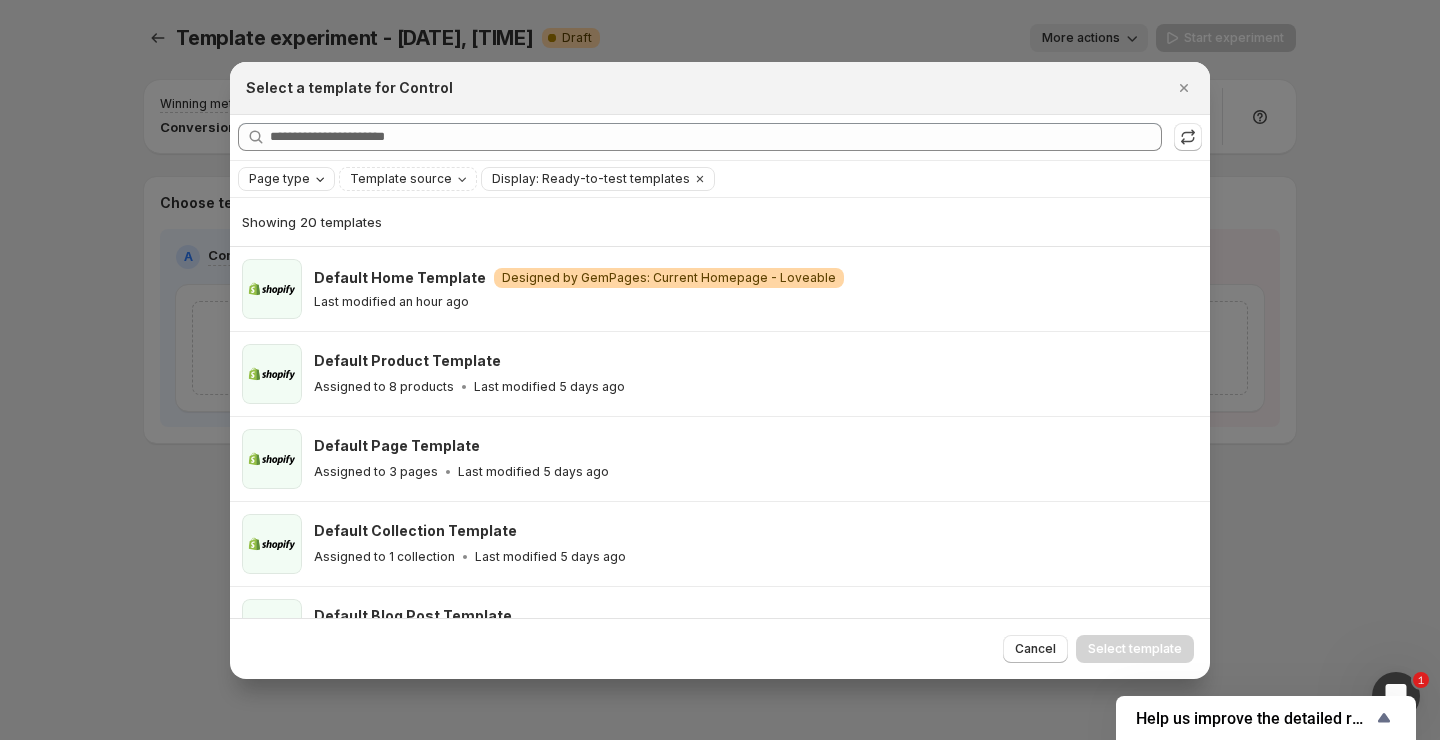 click on "Page type" at bounding box center [279, 179] 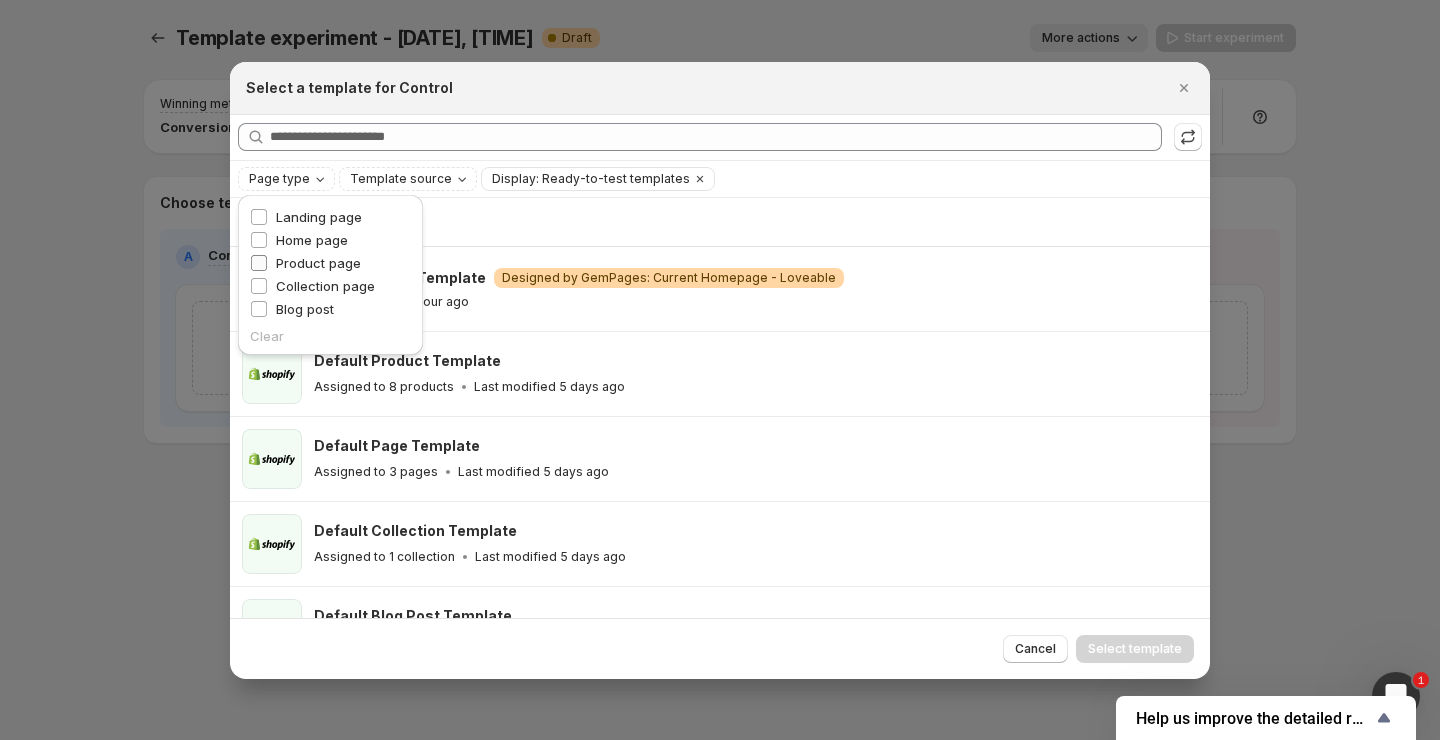 click on "Product page" at bounding box center [318, 263] 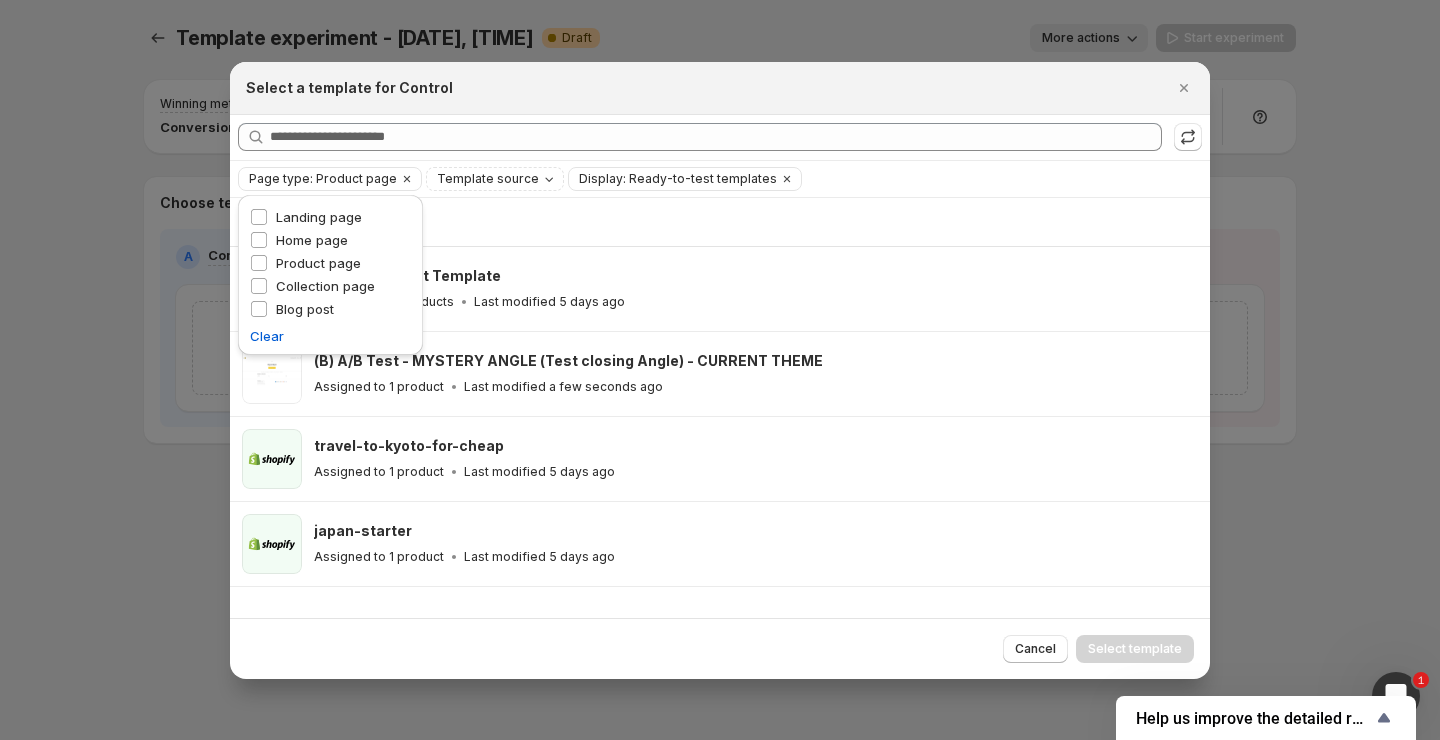 click on "Showing 4 templates" at bounding box center [720, 222] 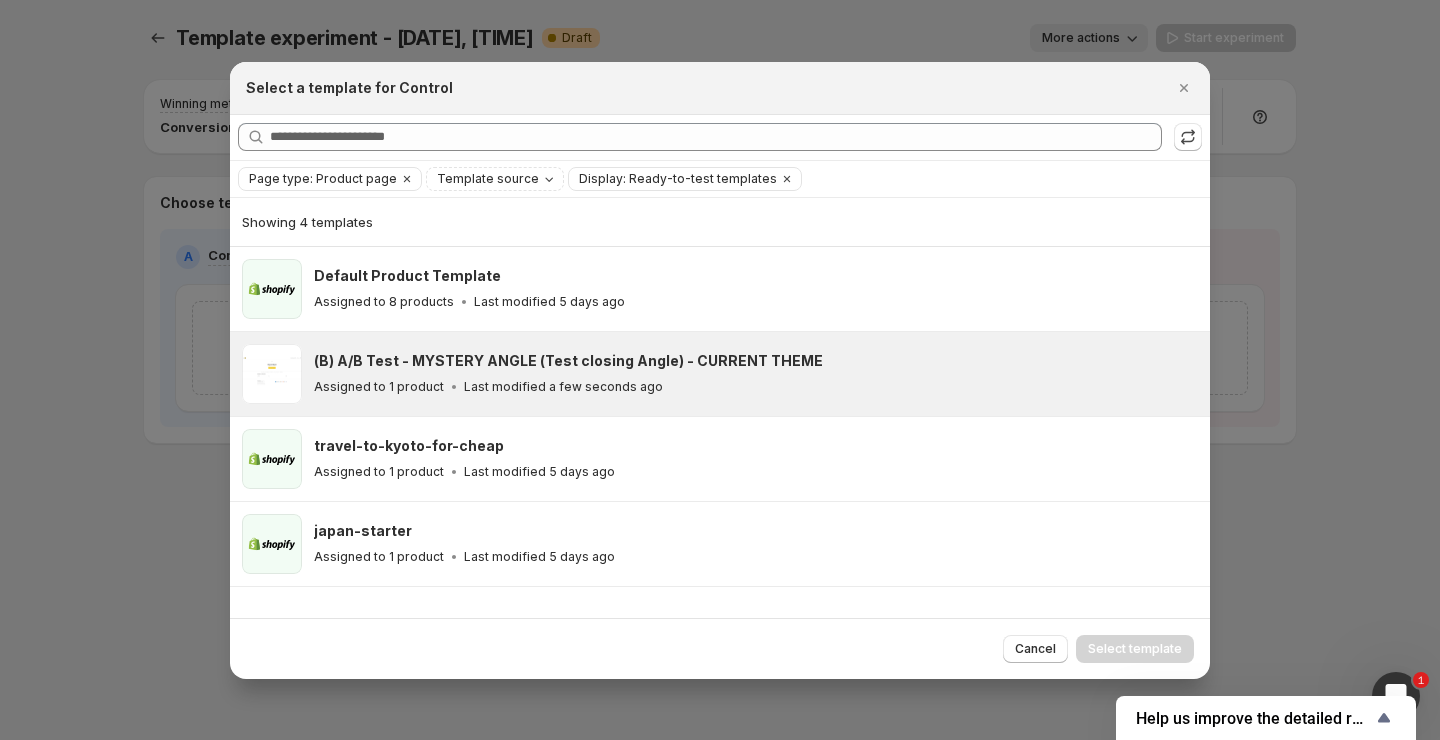 click on "(B) A/B Test - MYSTERY ANGLE (Test closing Angle) - CURRENT THEME" at bounding box center [568, 361] 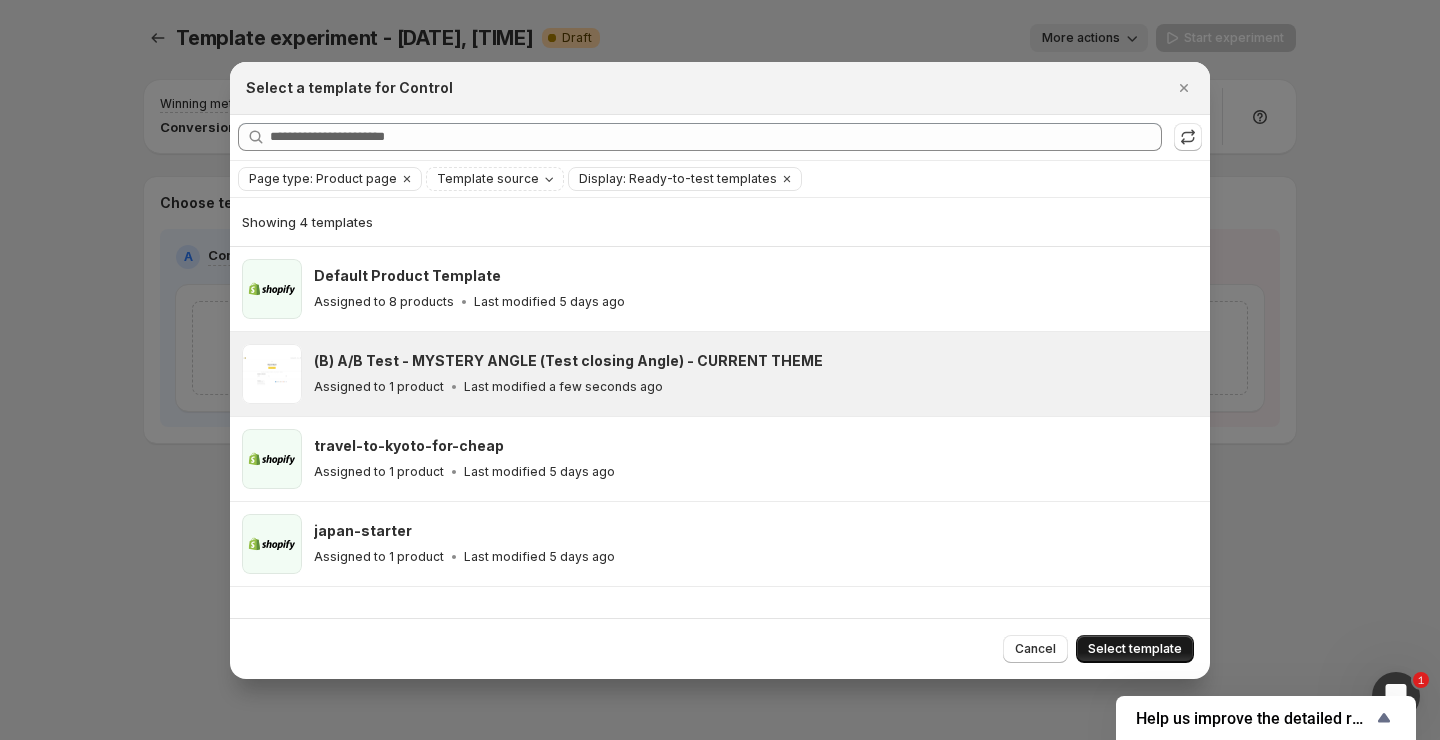 click on "Select template" at bounding box center [1135, 649] 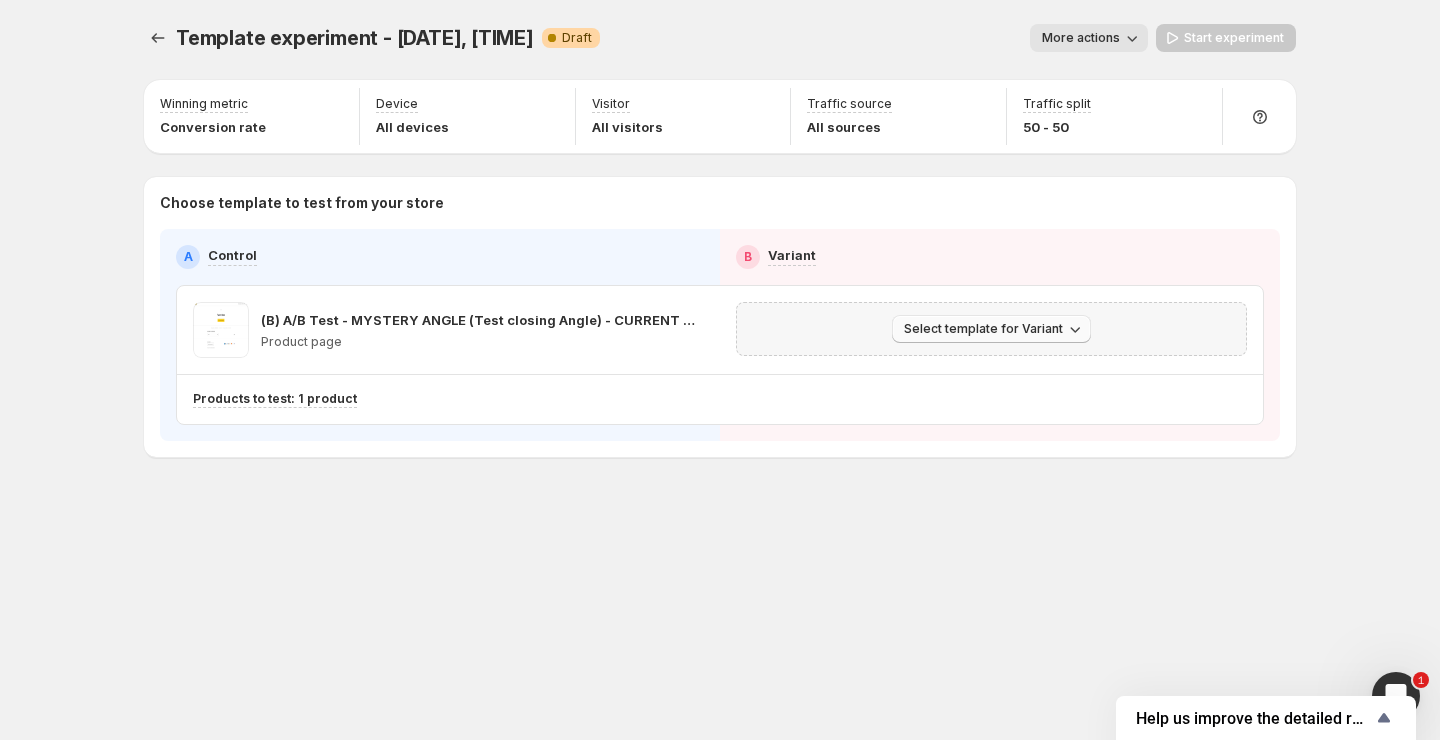 click on "Select template for Variant" at bounding box center [983, 329] 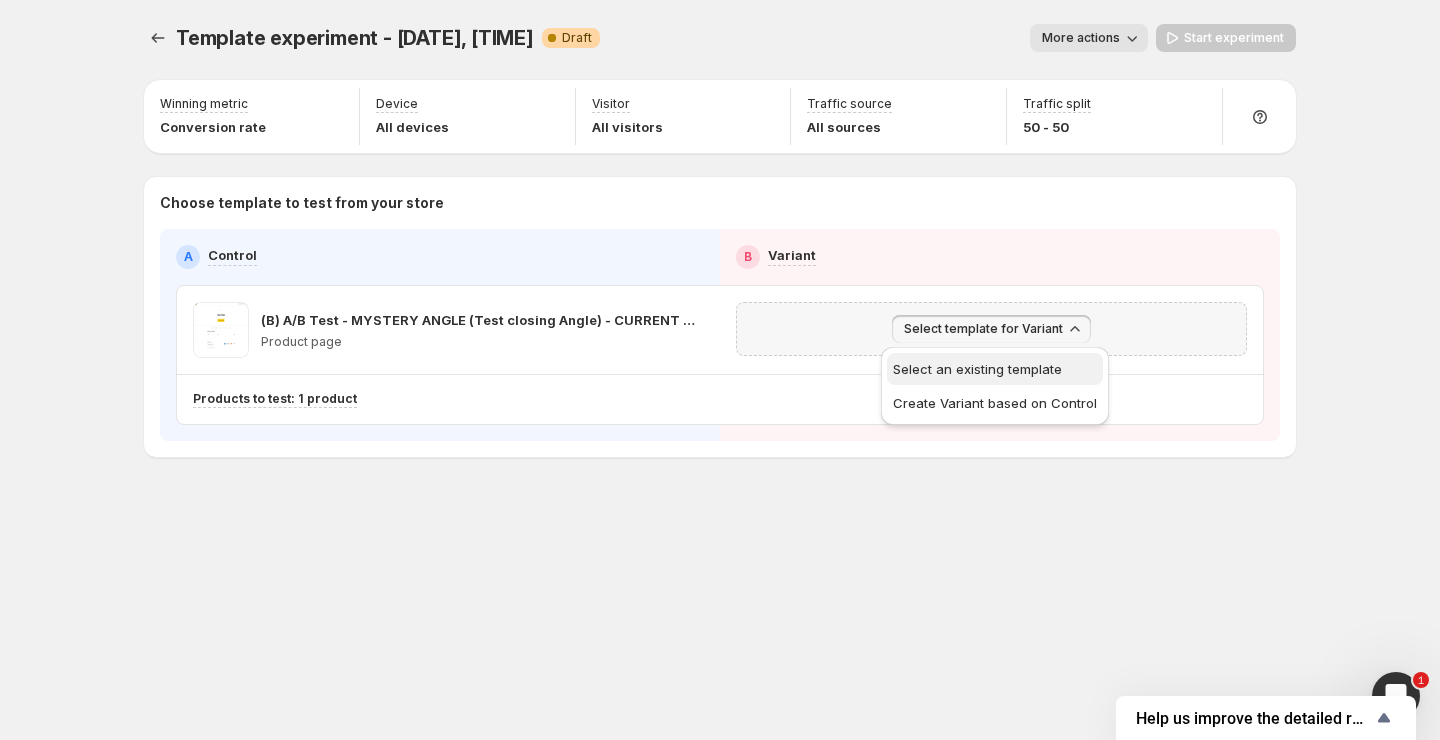 click on "Select an existing template" at bounding box center (977, 369) 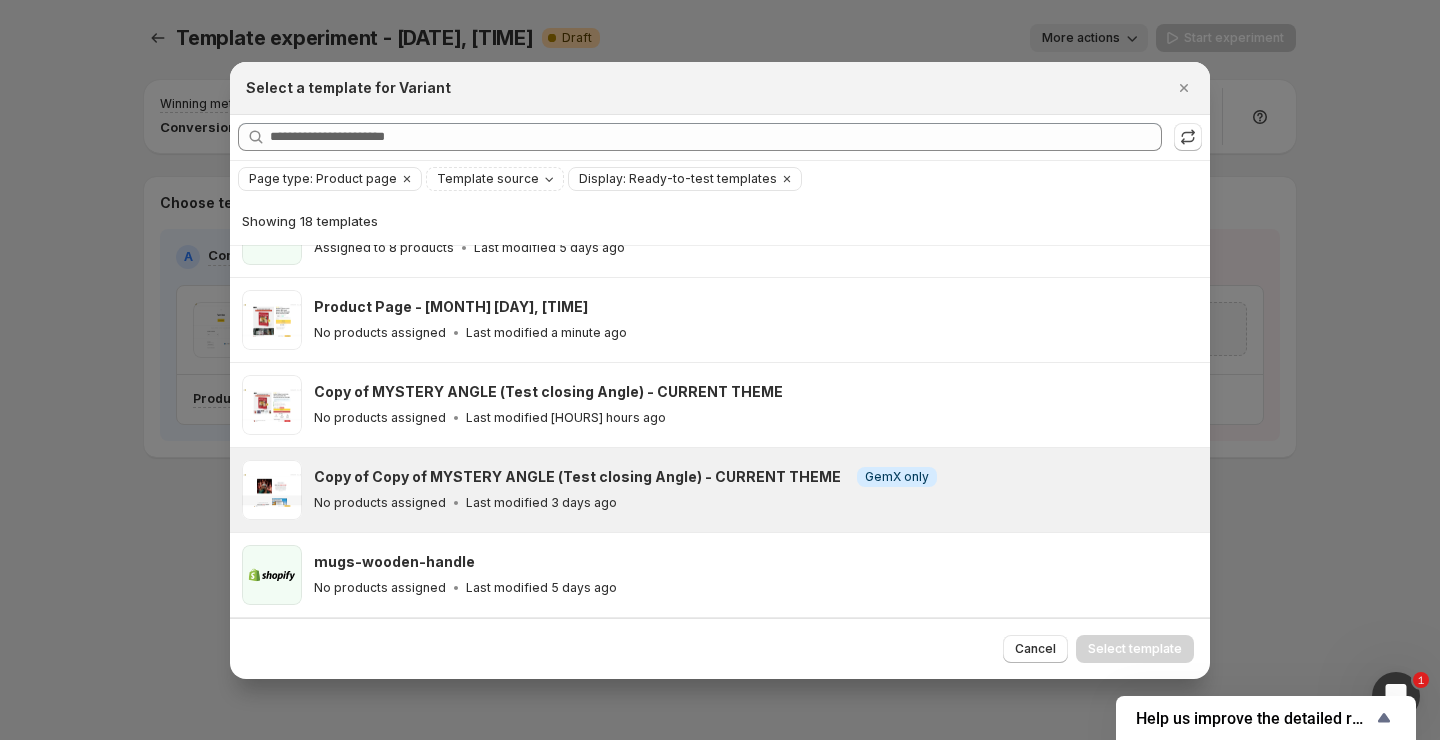 scroll, scrollTop: 51, scrollLeft: 0, axis: vertical 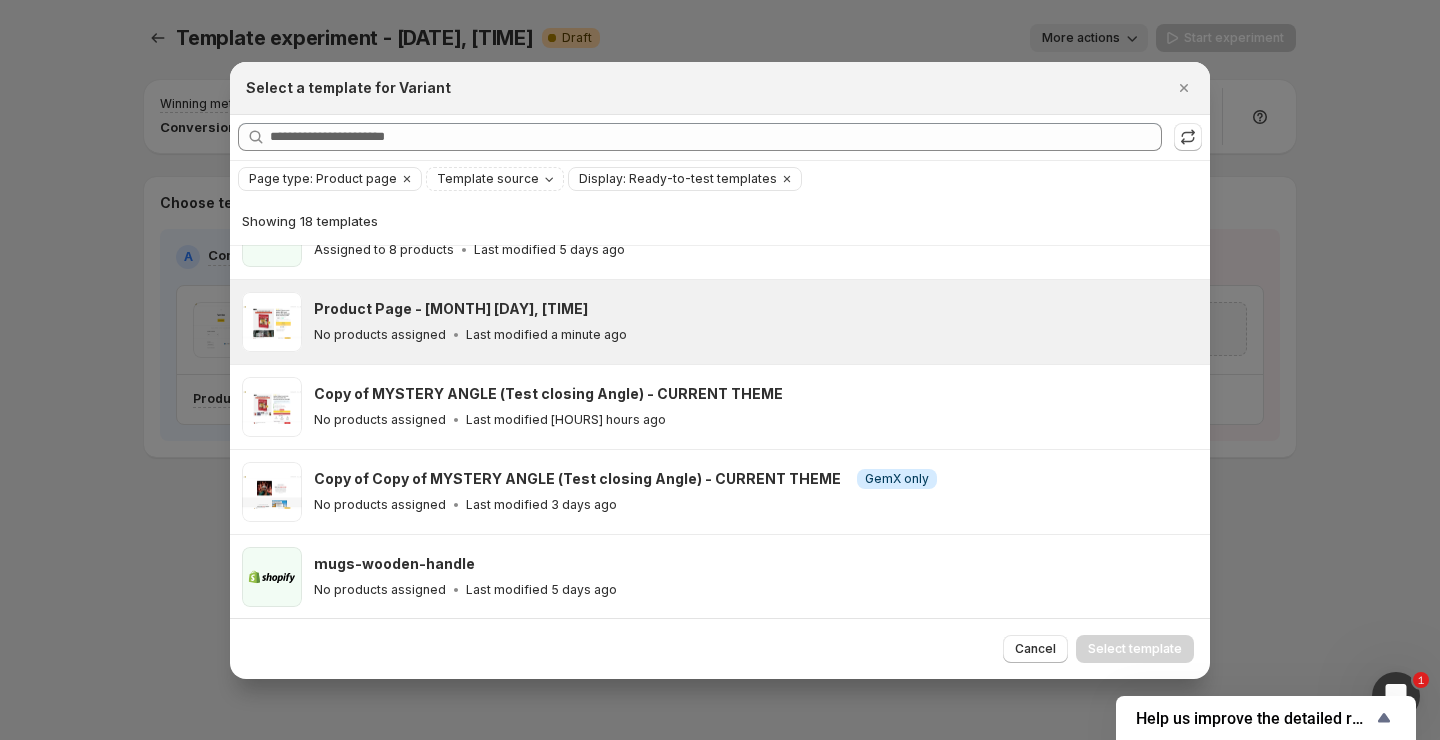 click on "Product Page - [DATE]" at bounding box center [753, 309] 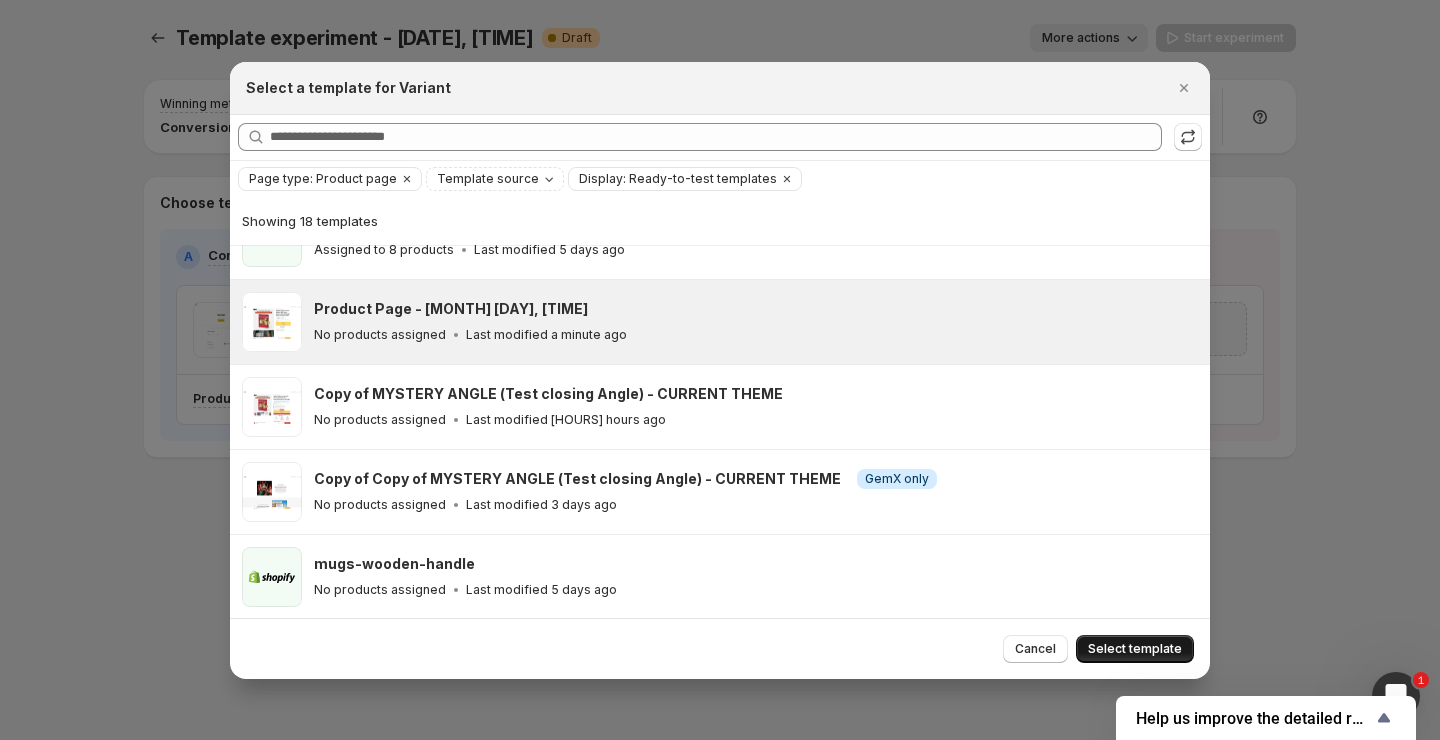 click on "Select template" at bounding box center (1135, 649) 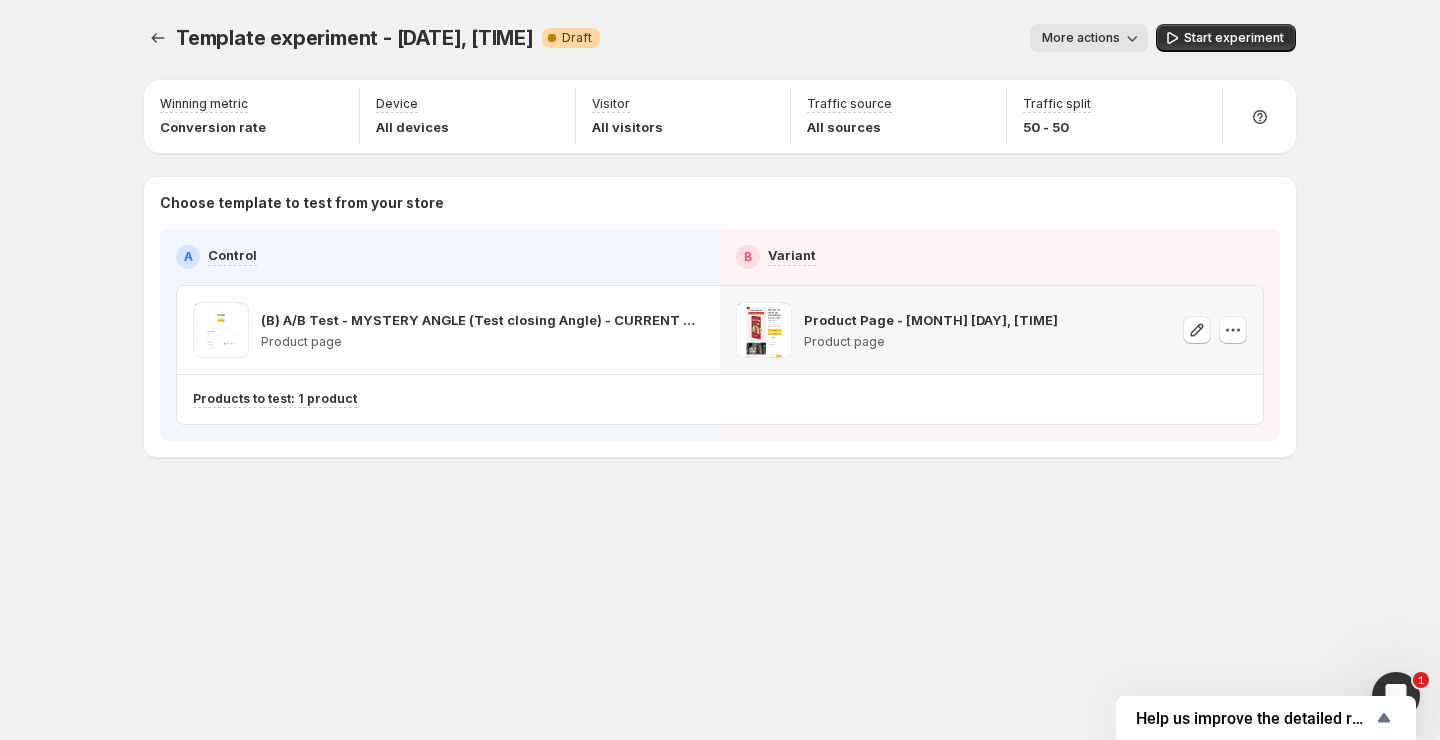 scroll, scrollTop: 0, scrollLeft: 0, axis: both 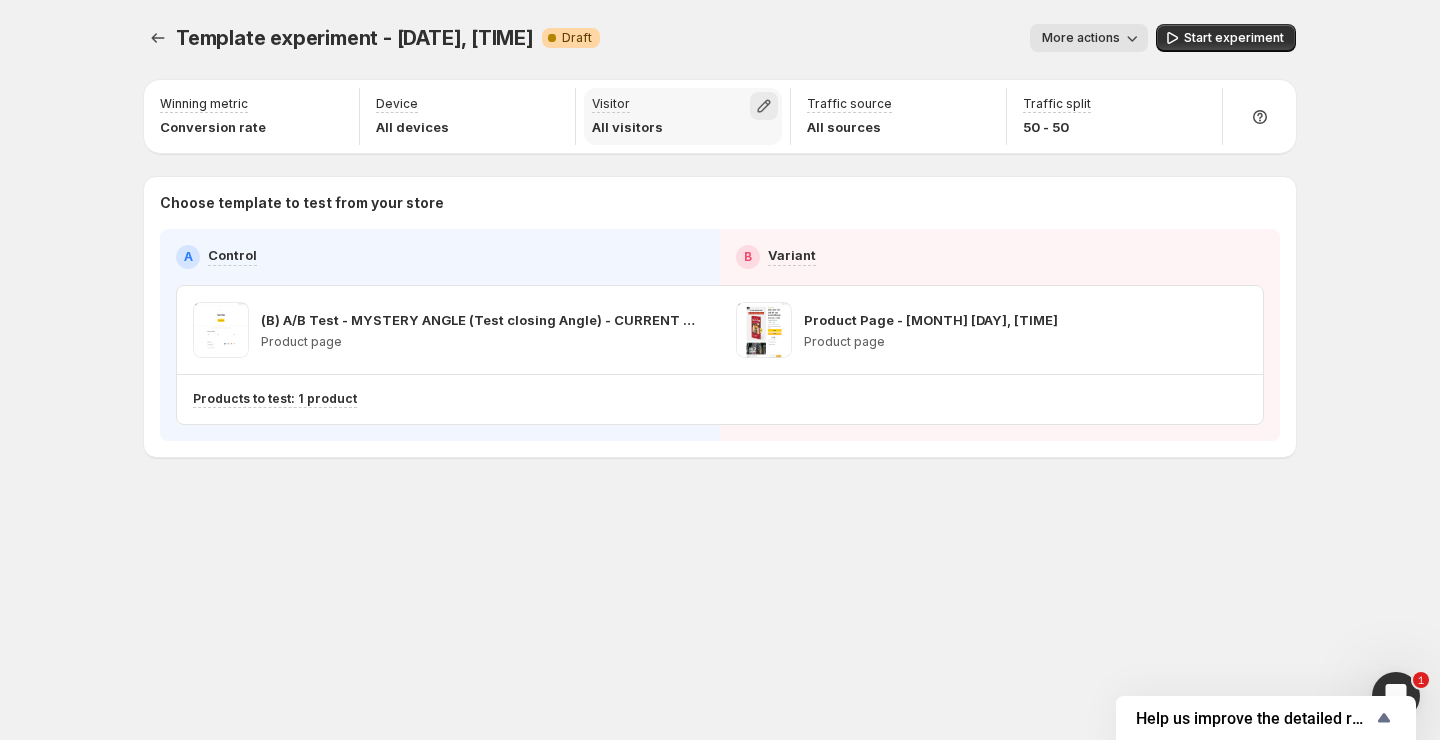 click at bounding box center (764, 106) 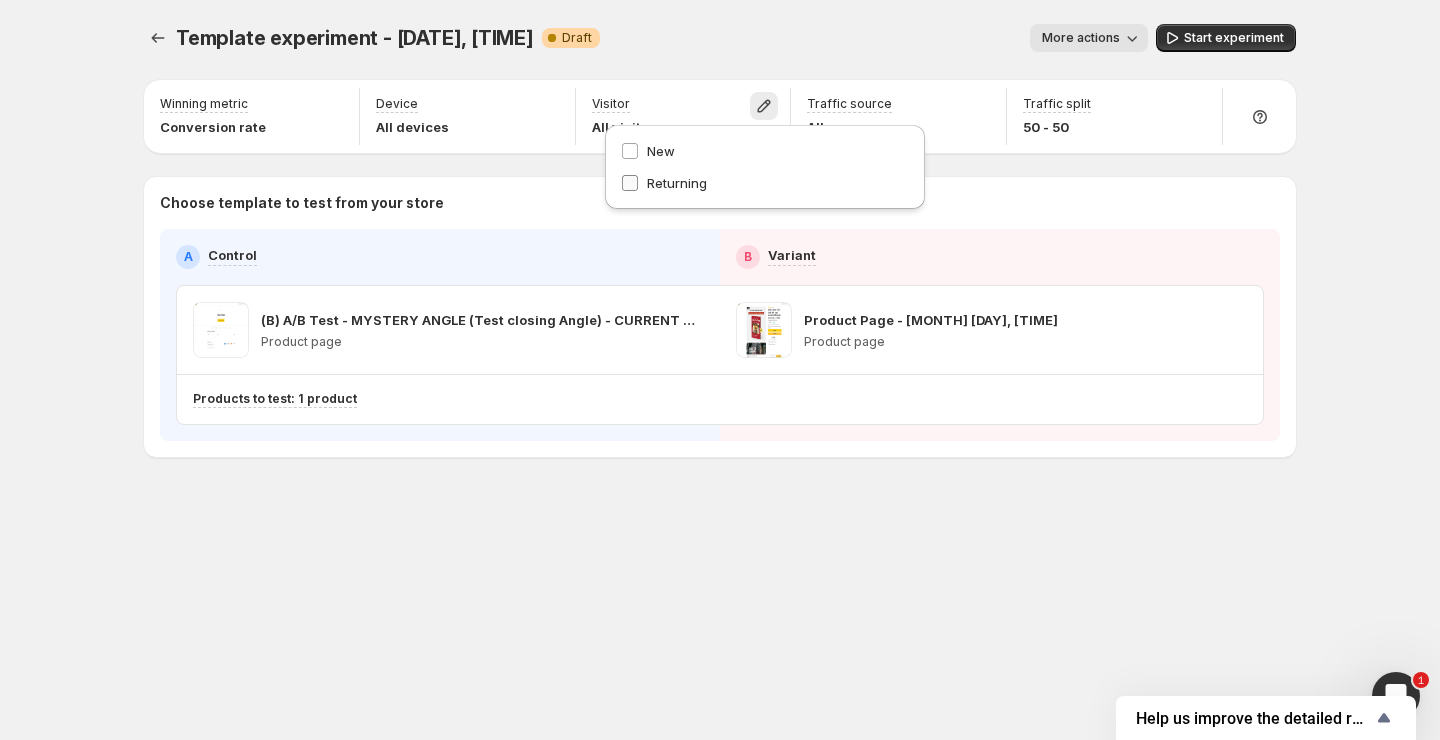click on "Returning" at bounding box center [677, 183] 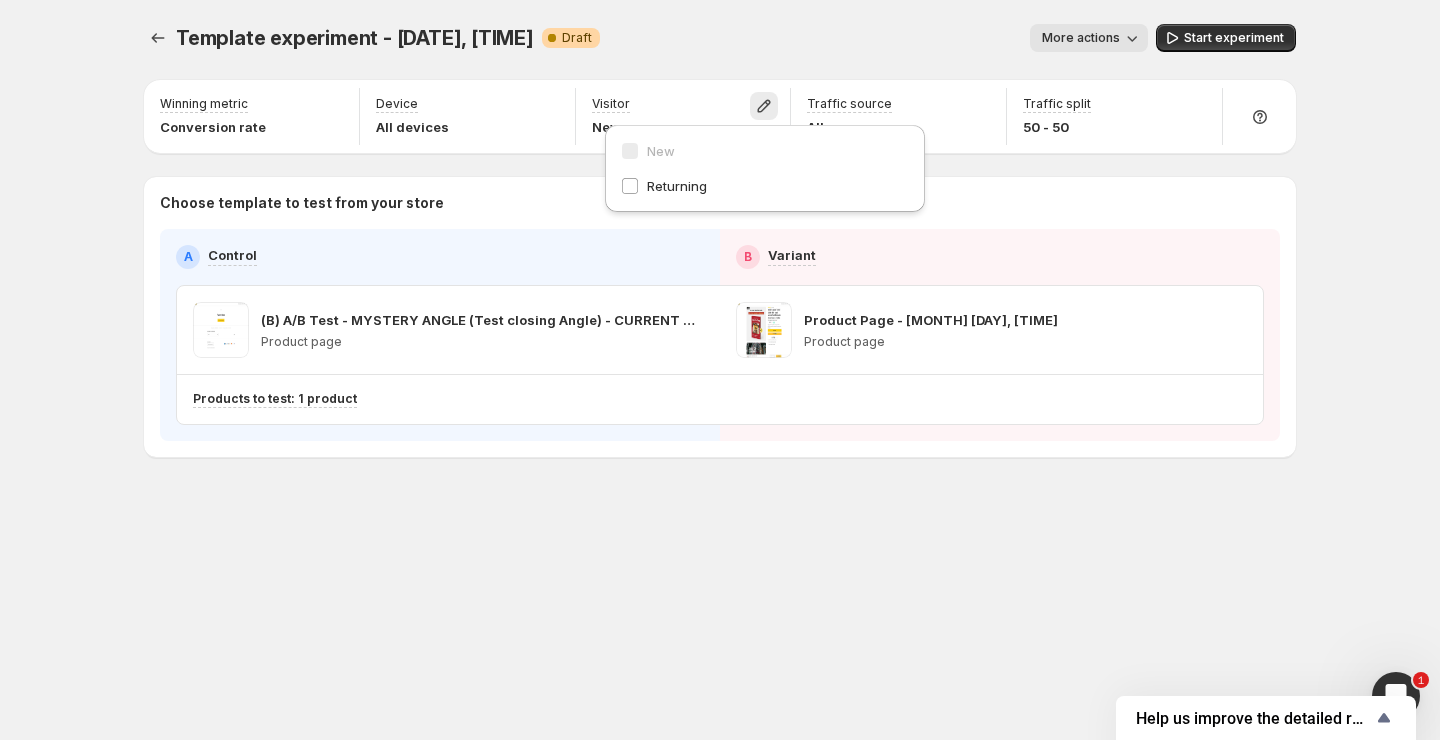 click on "Template experiment - Aug 2, 00:50:19. This page is ready Template experiment - Aug 2, 00:50:19 Warning Complete Draft More actions More actions More actions Start experiment" at bounding box center (720, 38) 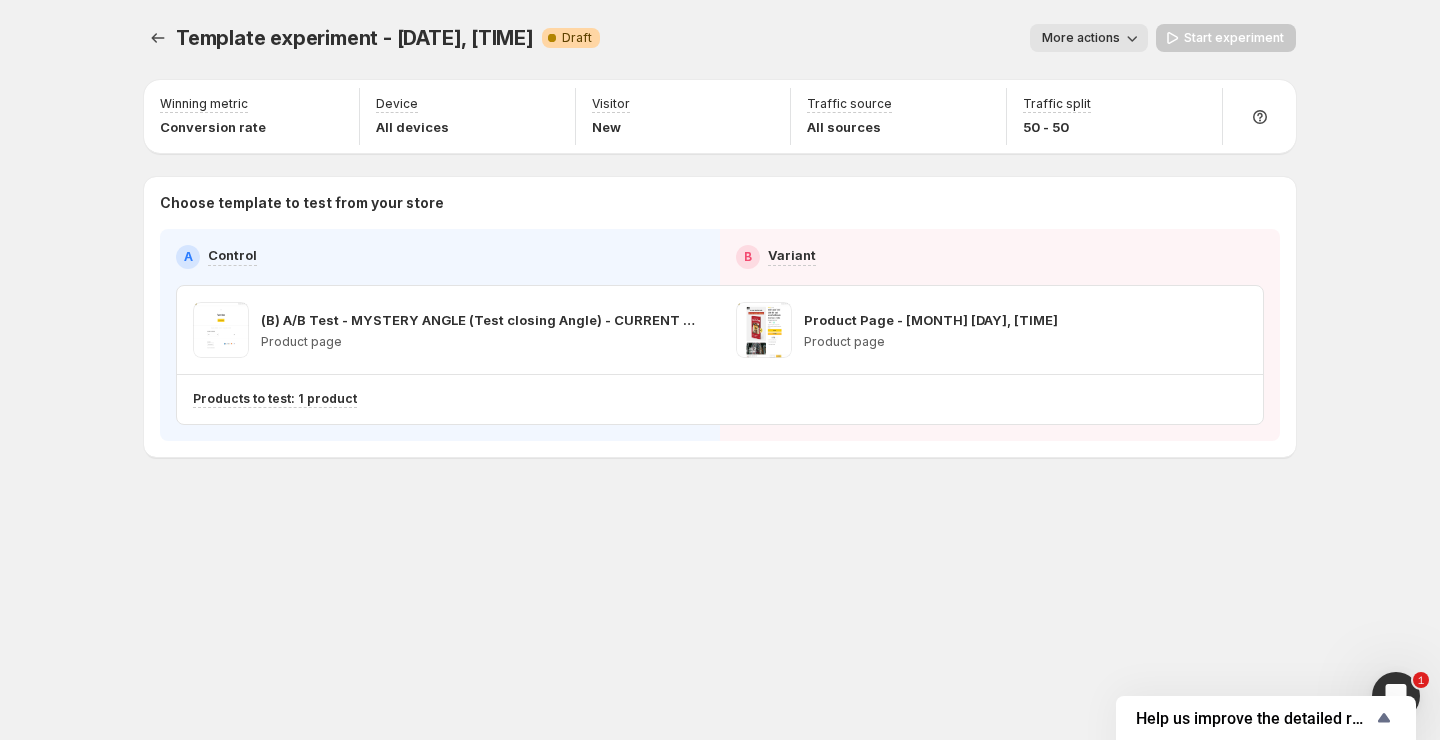 click on "Choose template to test from your store A Control B Variant (B) A/B Test - MYSTERY ANGLE (Test closing Angle) - CURRENT THEME Product page Product Page - Aug 1, 23:50:43 Product page Products to test: 1 product" at bounding box center [720, 317] 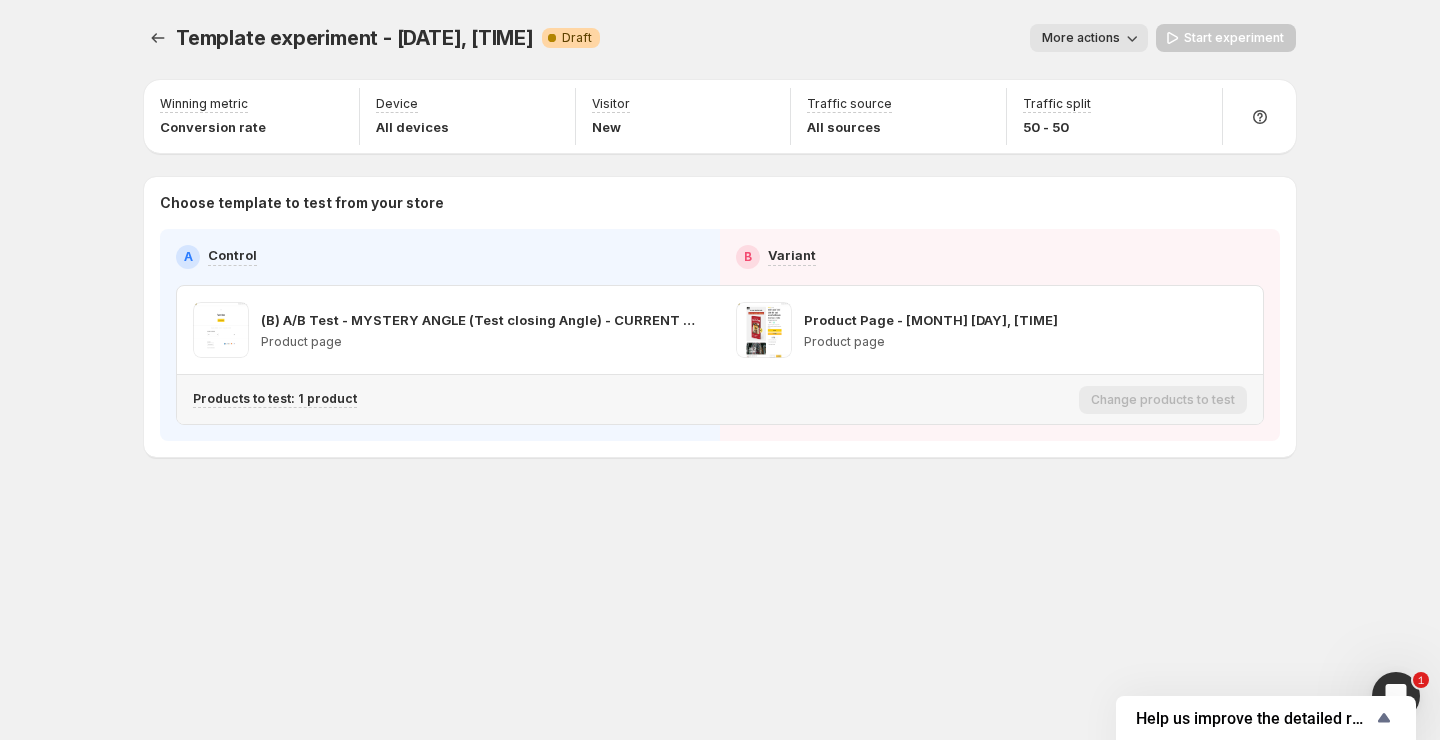 click on "Products to test: 1 product" at bounding box center (632, 399) 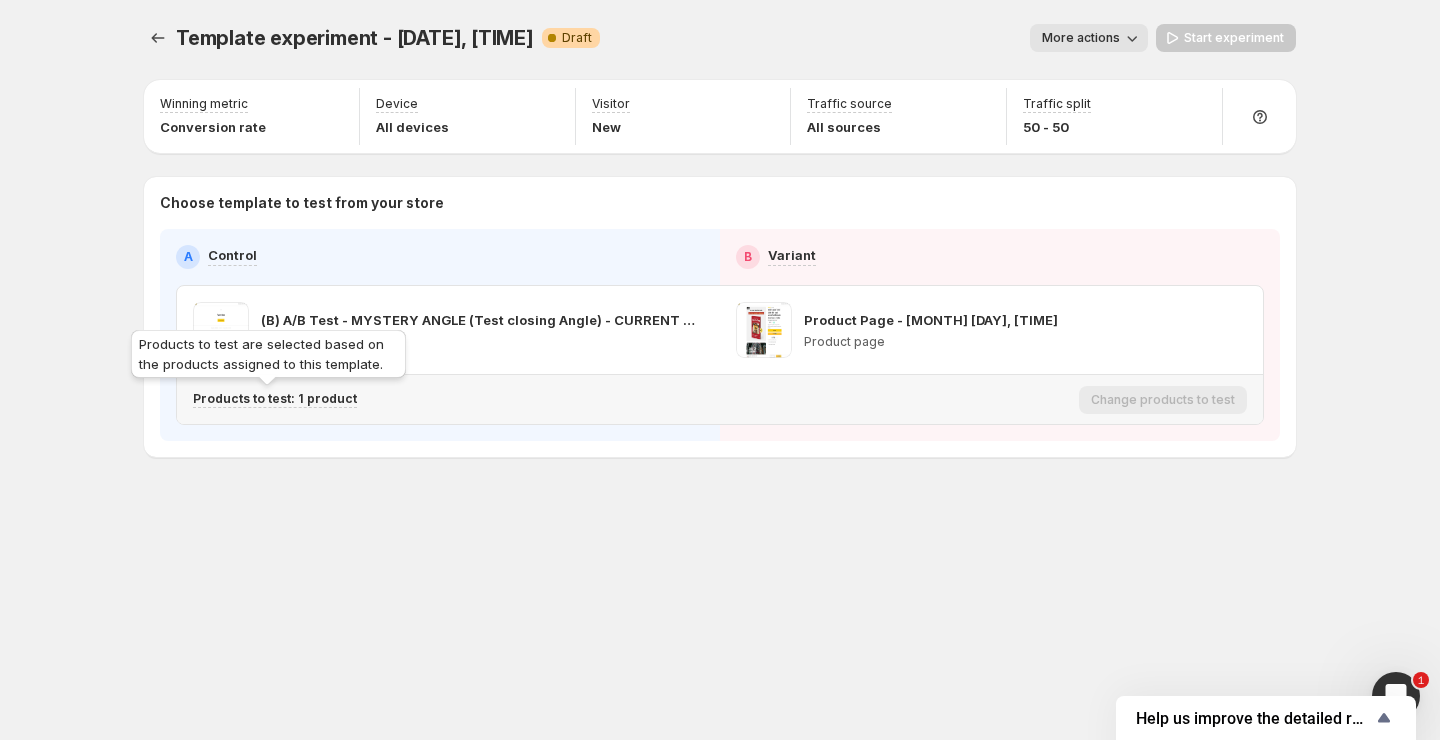 click on "Products to test: 1 product" at bounding box center [275, 399] 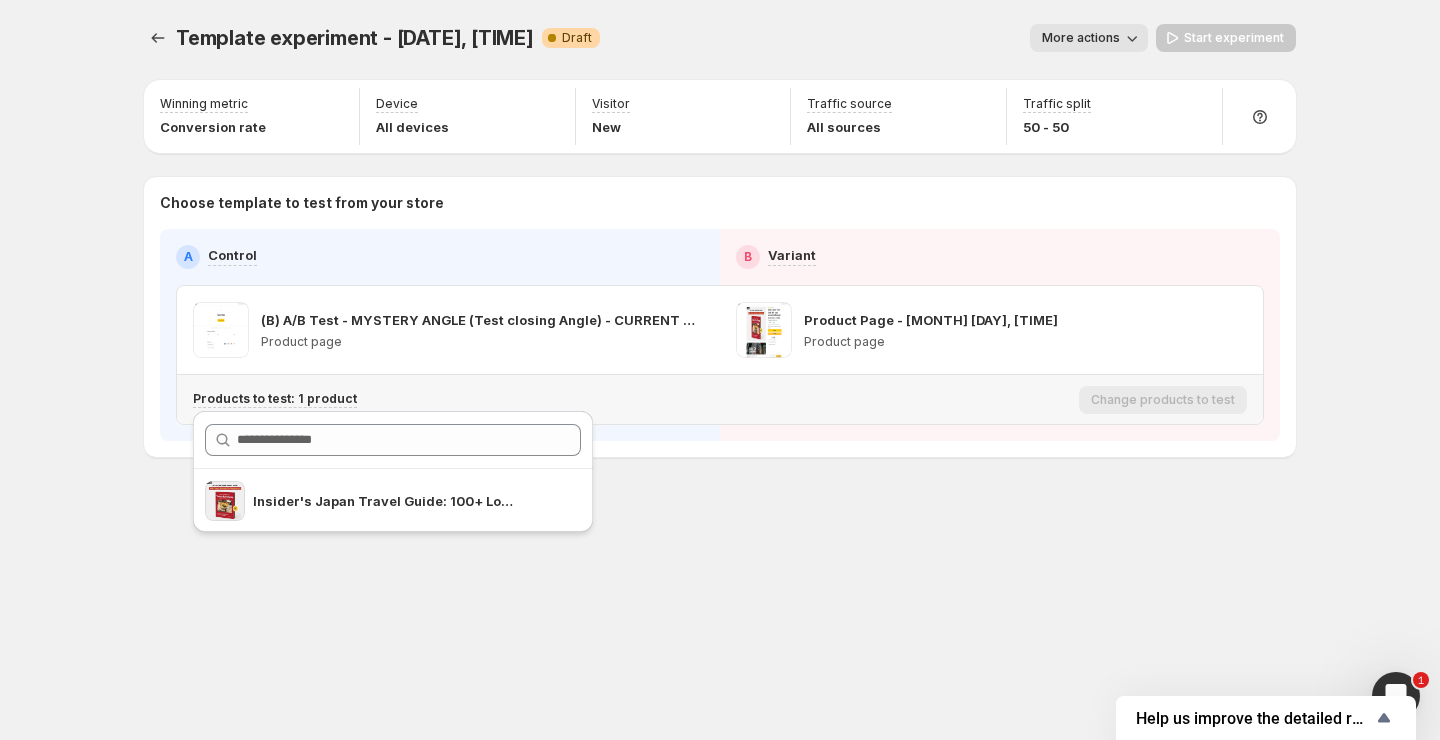 click on "Insider's Japan Travel Guide: 100+ Local Secrets That Eliminate Stress Save & $1,000+" at bounding box center (393, 500) 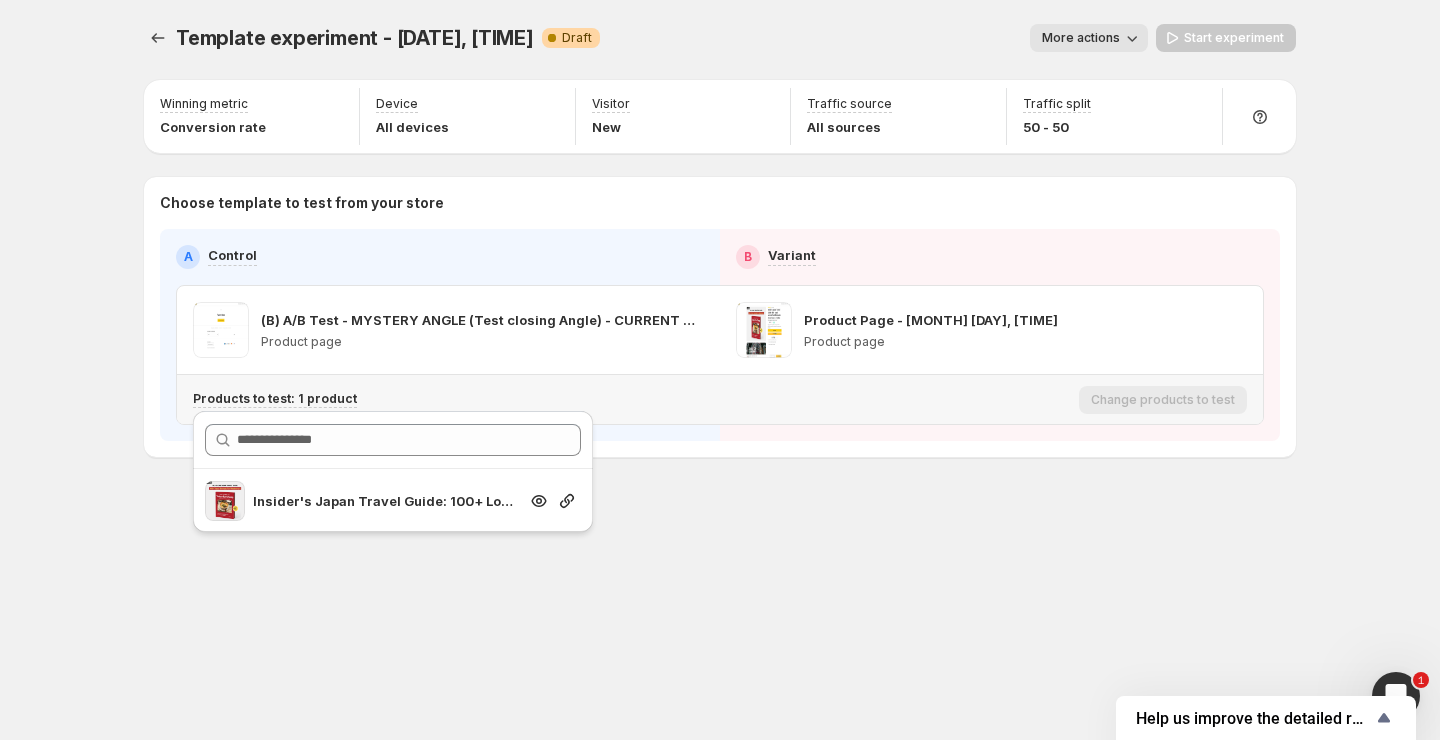 click on "Insider's Japan Travel Guide: 100+ Local Secrets That Eliminate Stress Save & $1,000+" at bounding box center [385, 501] 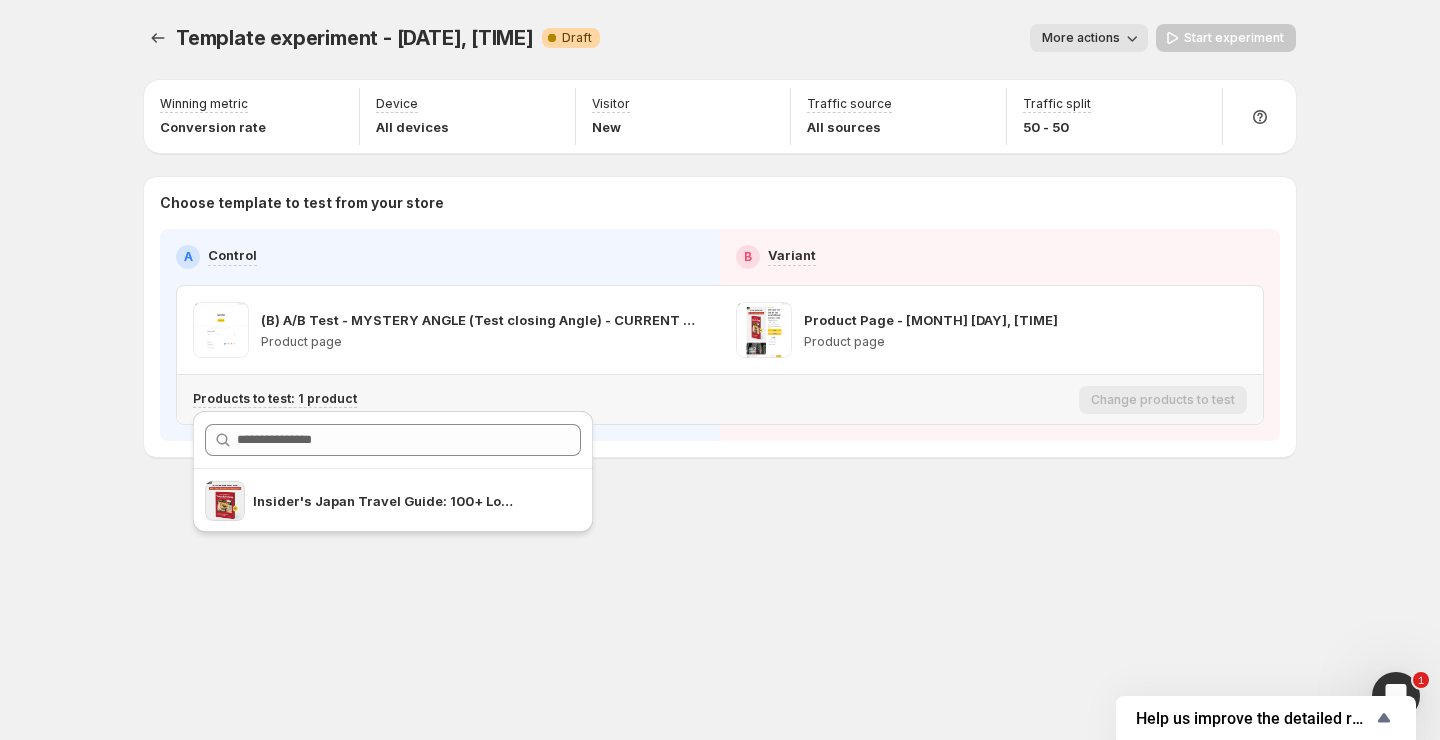 click on "Products to test: 1 product" at bounding box center (632, 399) 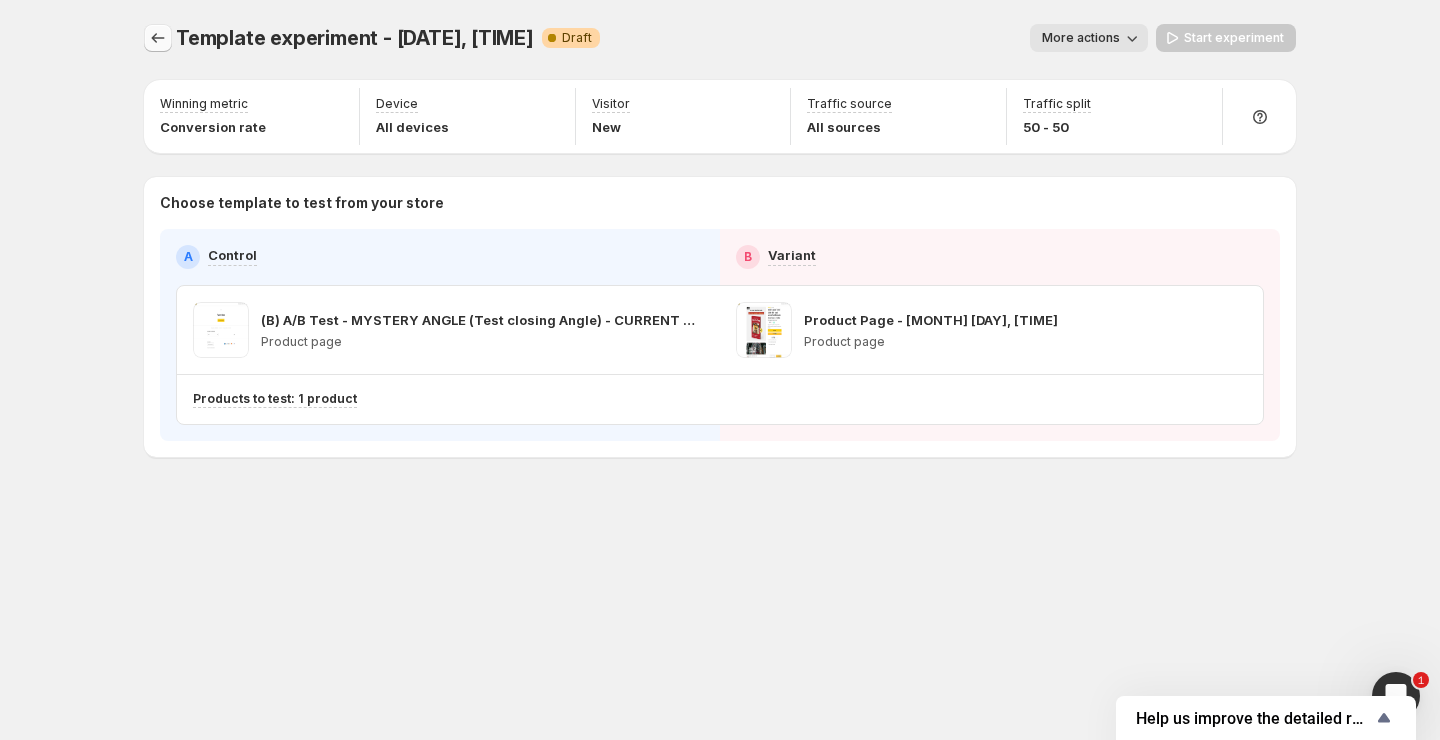 click at bounding box center (158, 38) 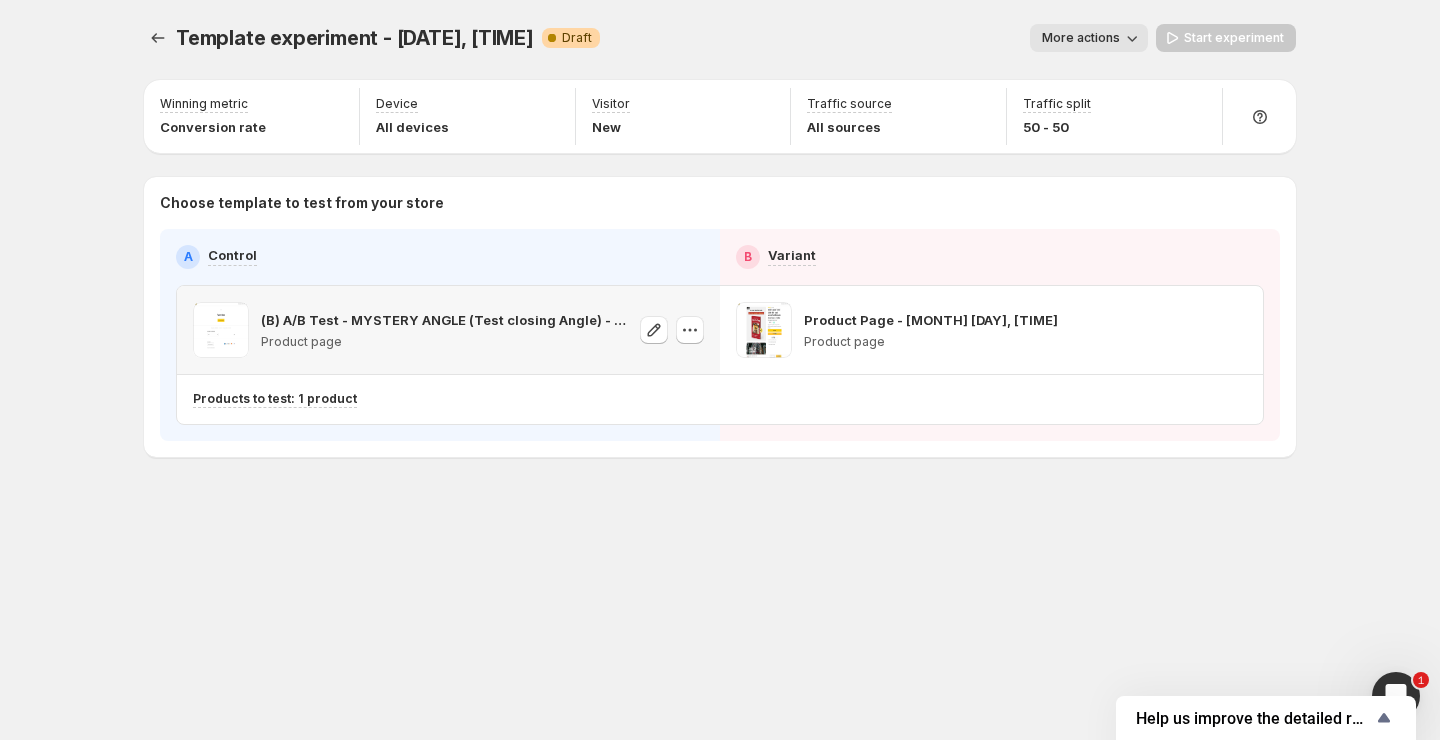 click on "(B) A/B Test - MYSTERY ANGLE (Test closing Angle) - CURRENT THEME Product page" at bounding box center [444, 330] 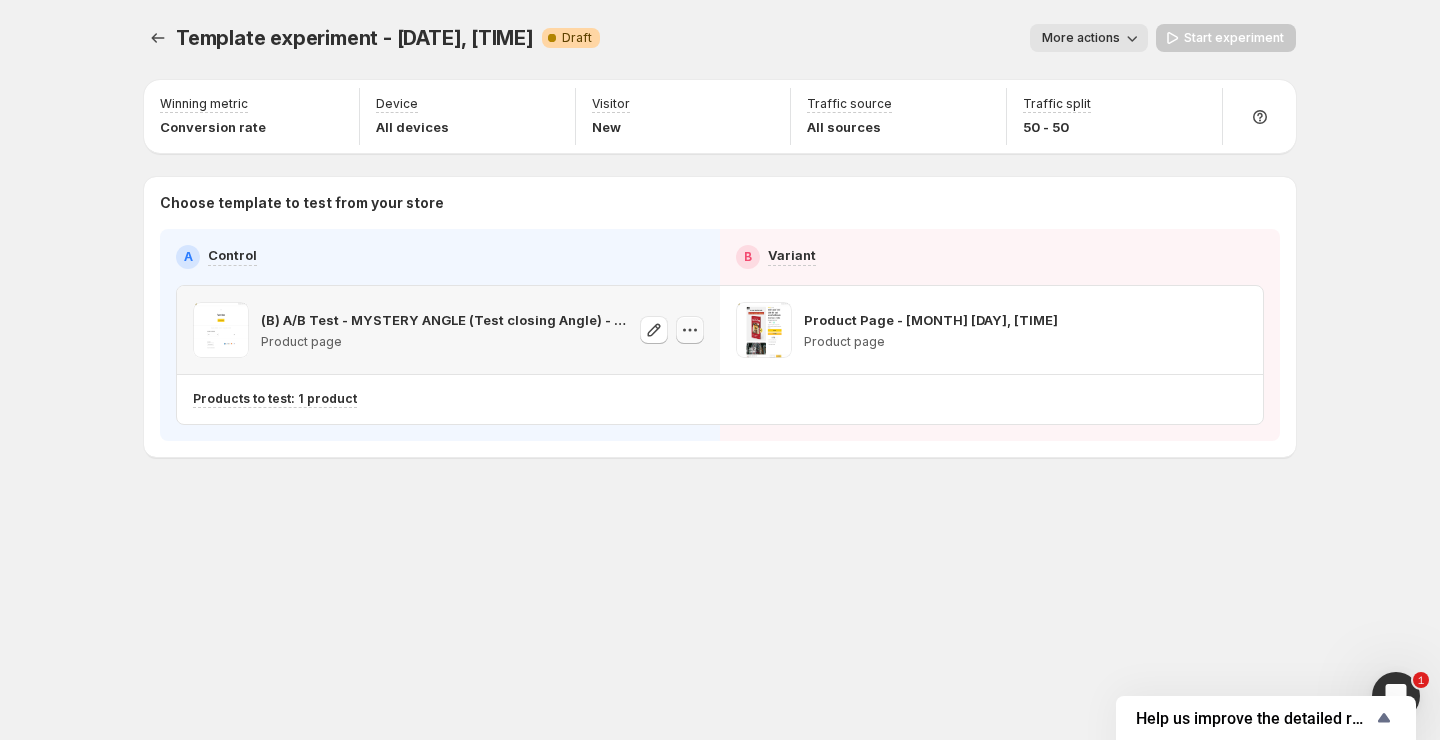 click 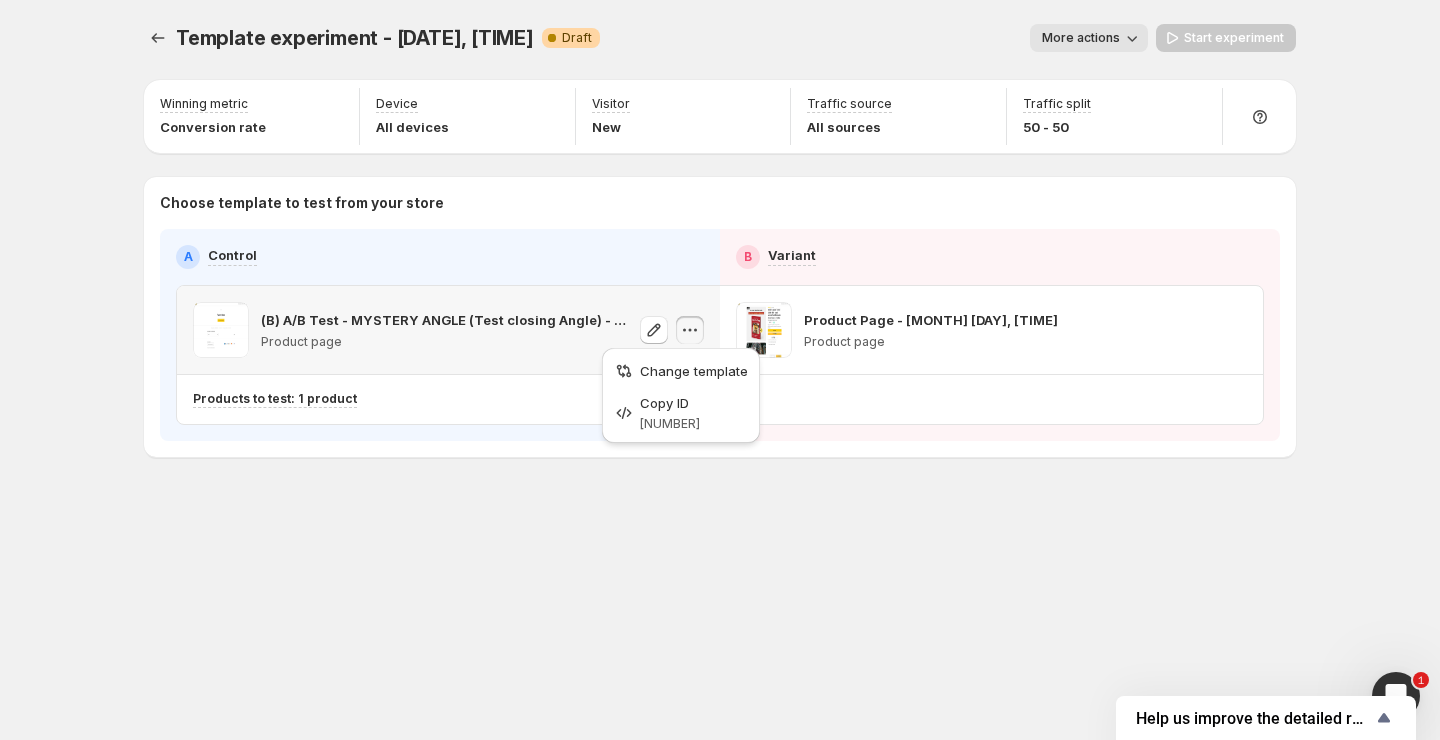 click 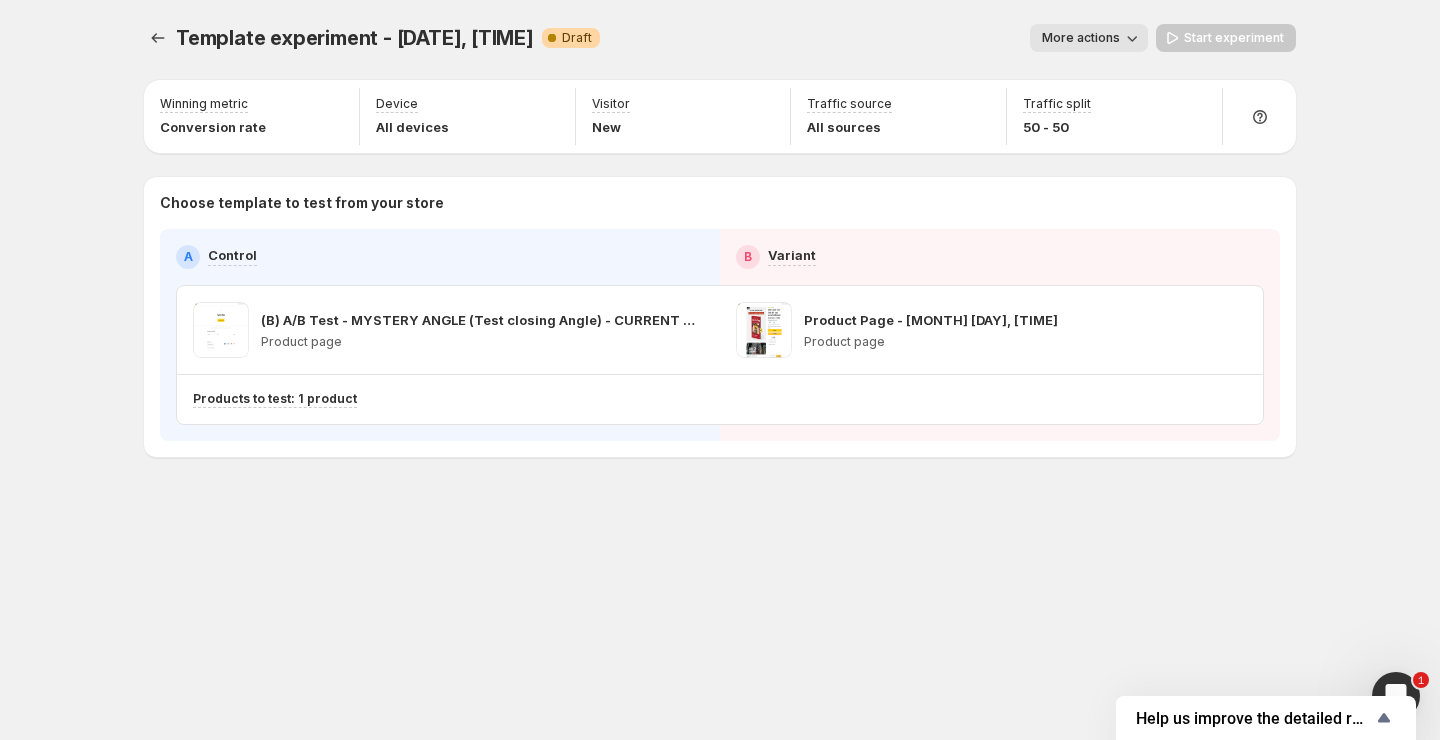 click on "Start experiment" at bounding box center (1226, 38) 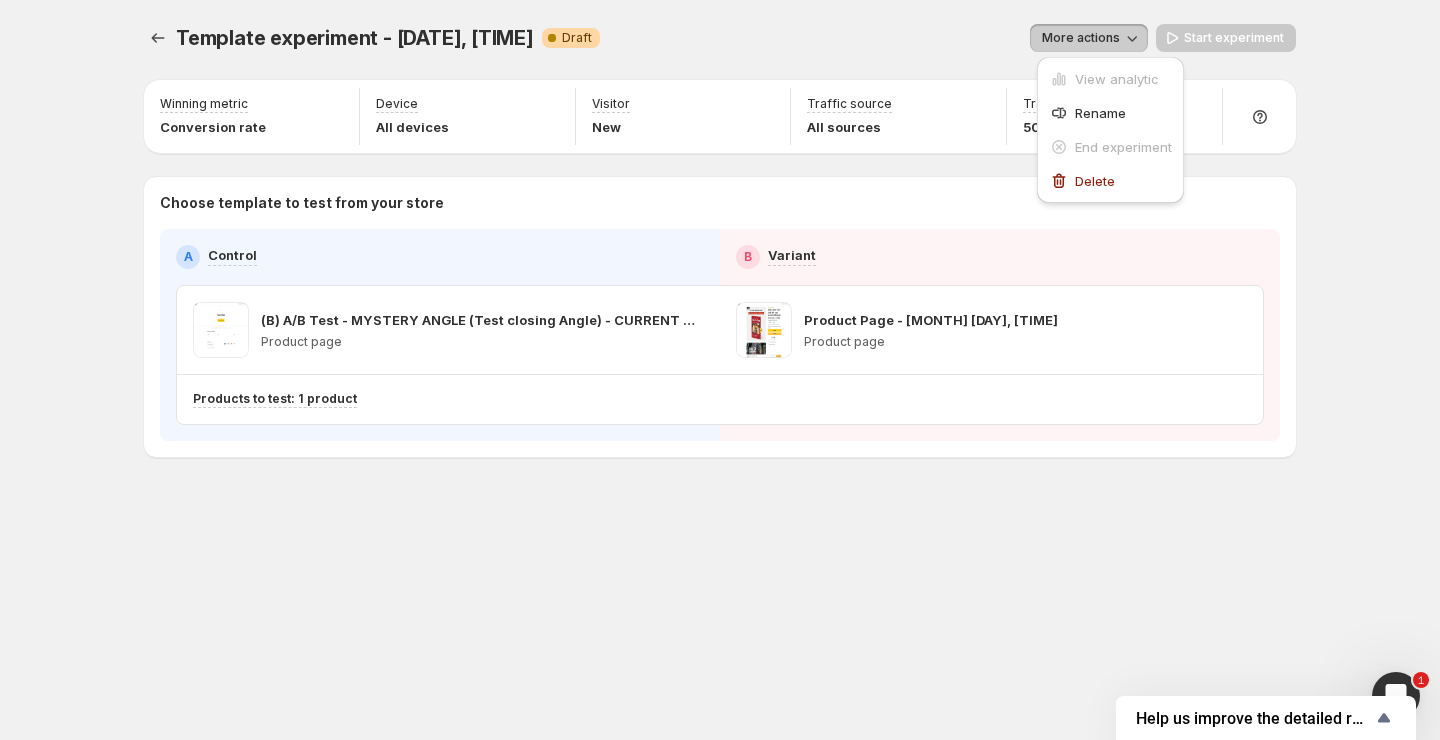 click on "More actions" at bounding box center (1081, 38) 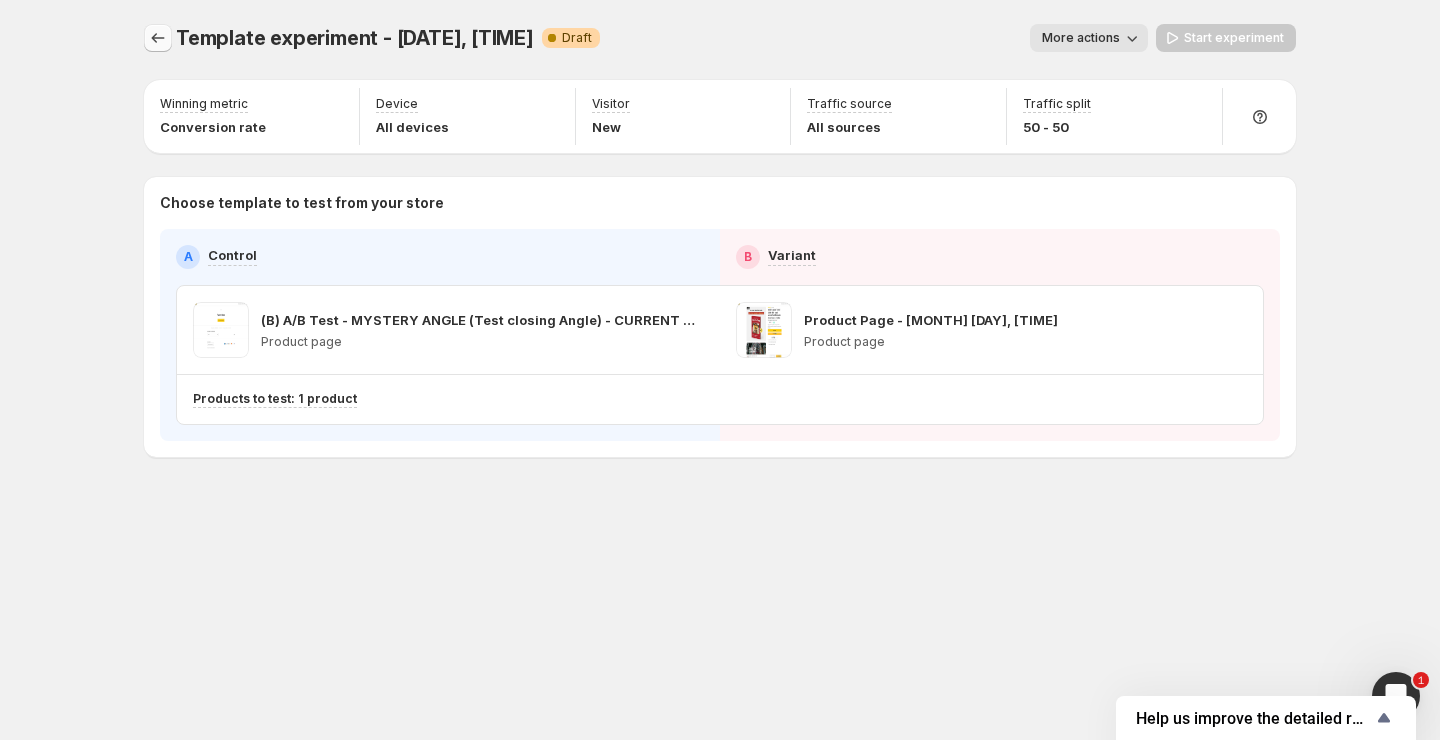 click 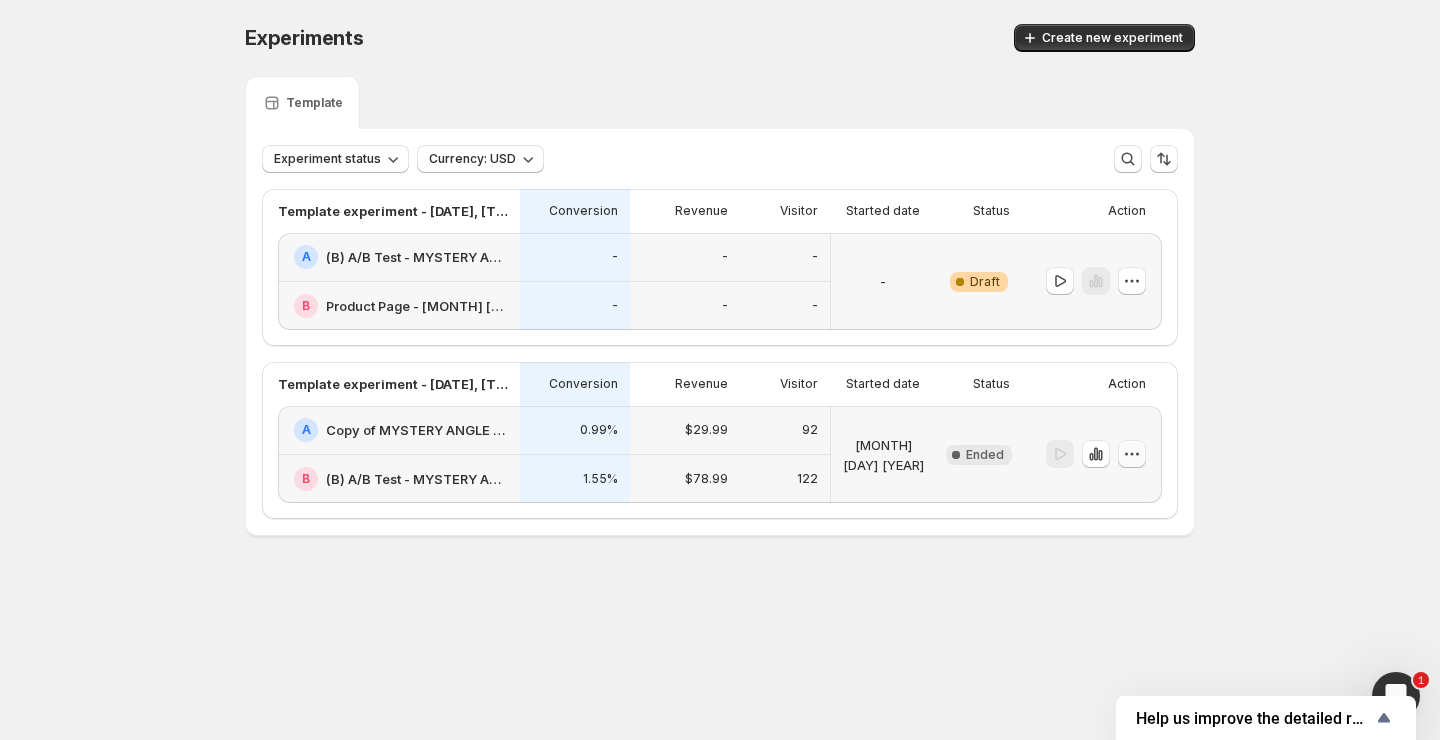 click 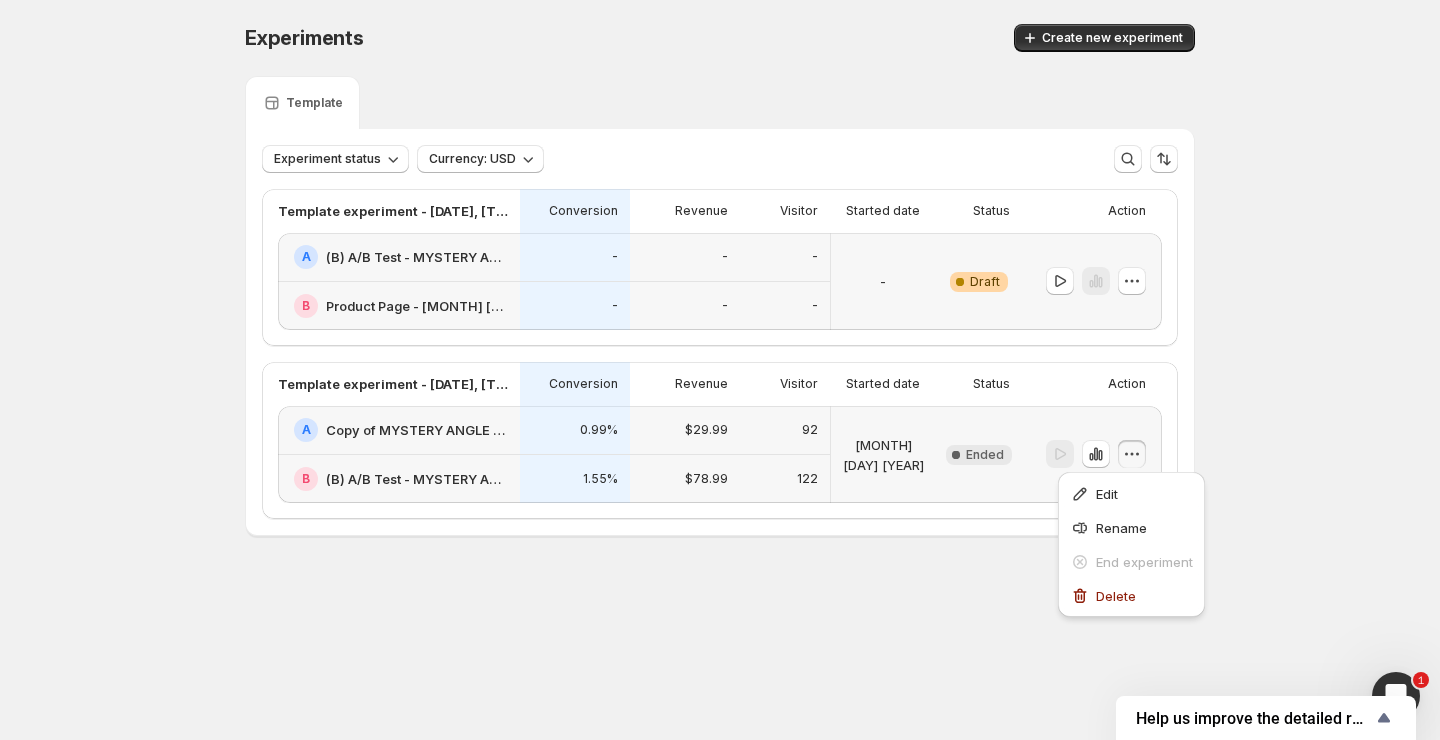 click 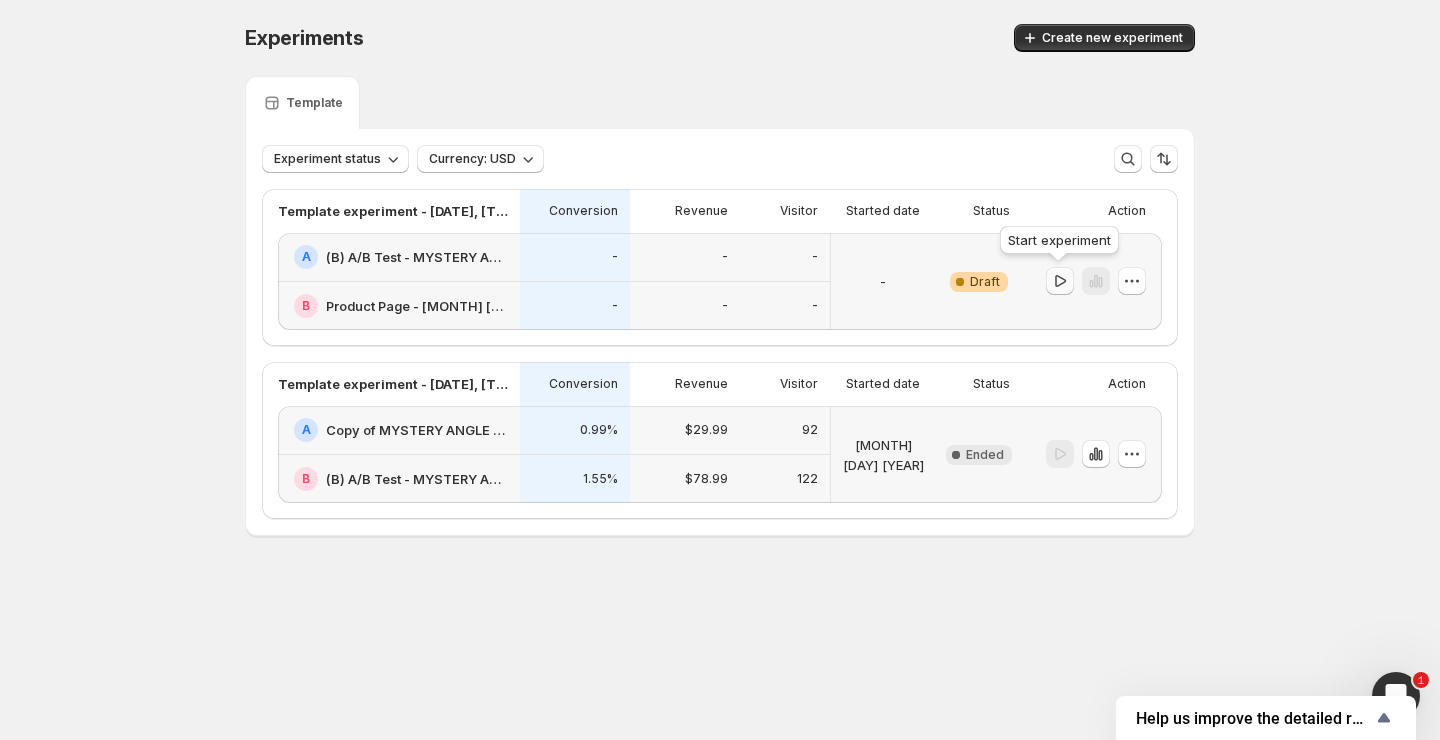 click 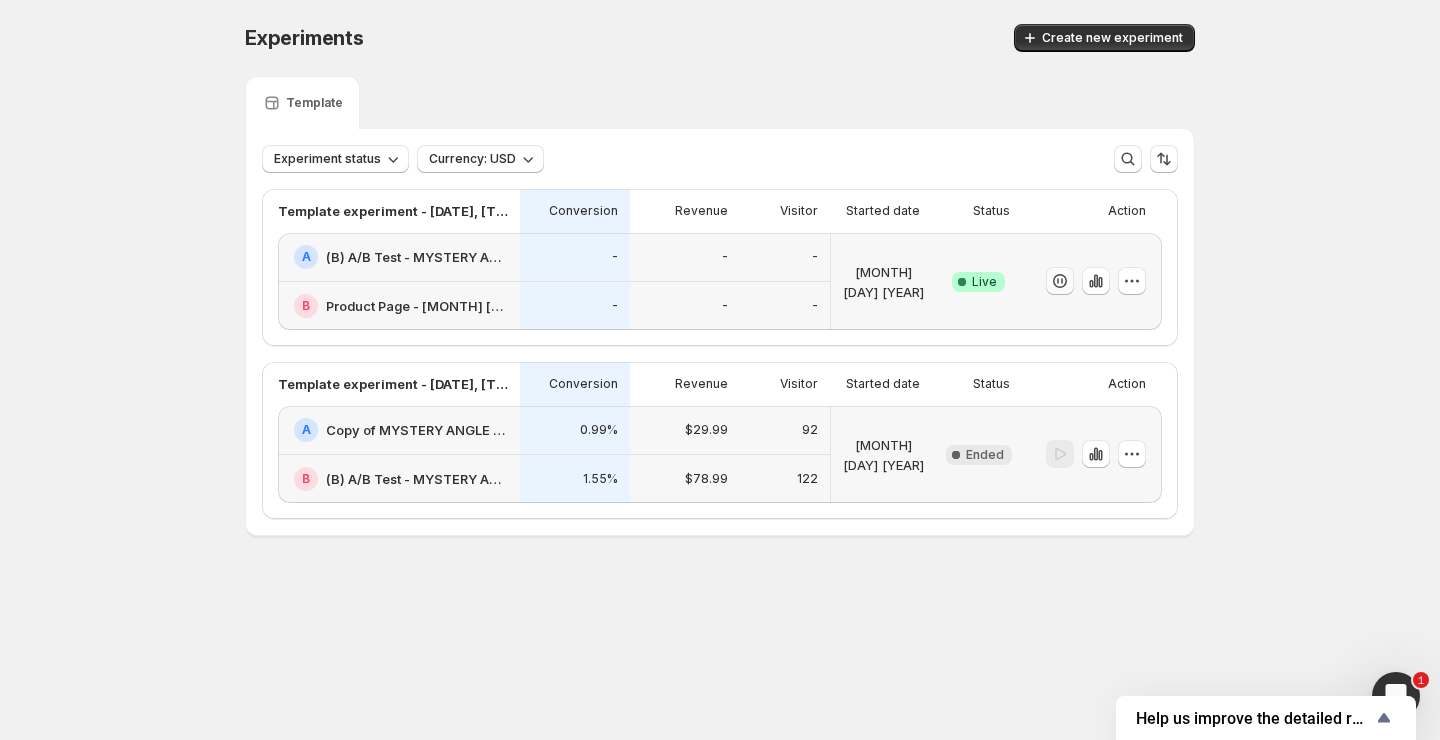 click on "-" at bounding box center (575, 306) 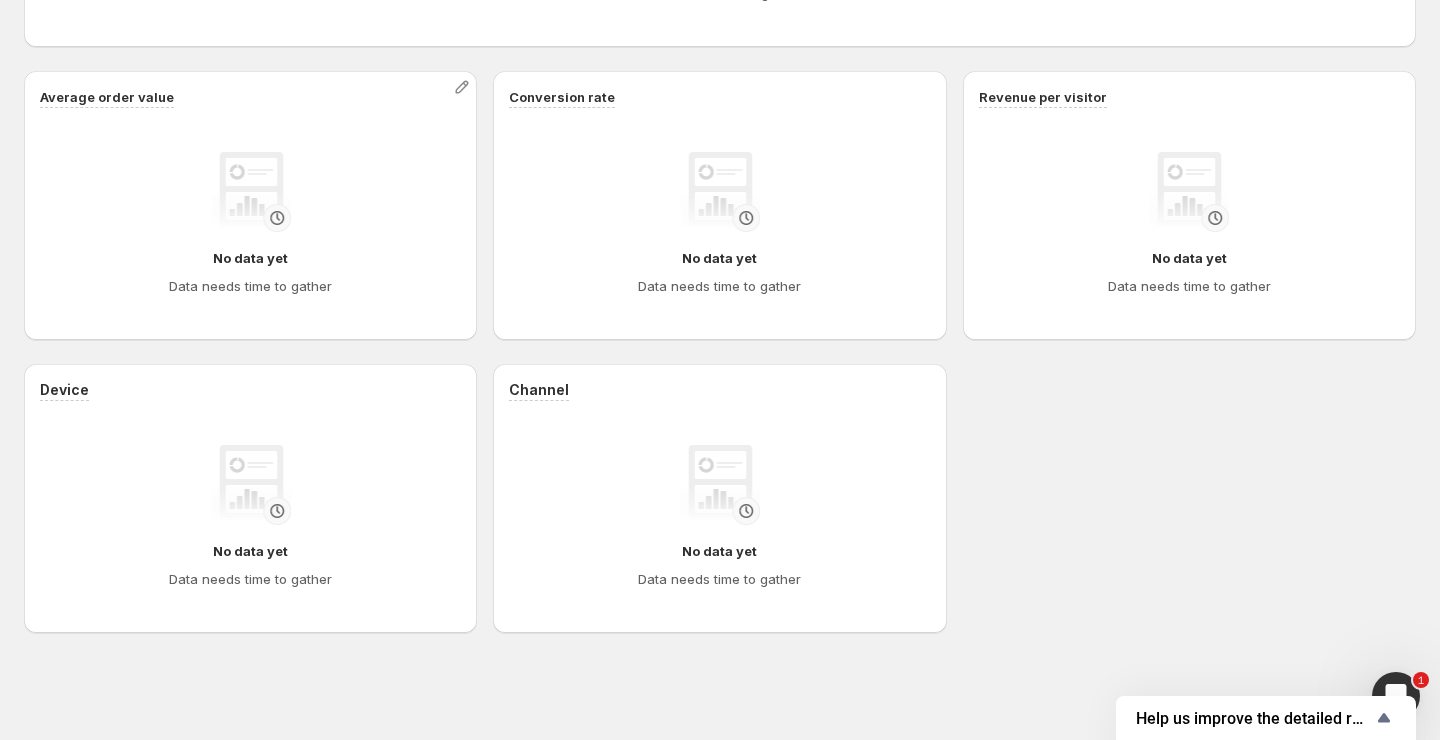 scroll, scrollTop: 0, scrollLeft: 0, axis: both 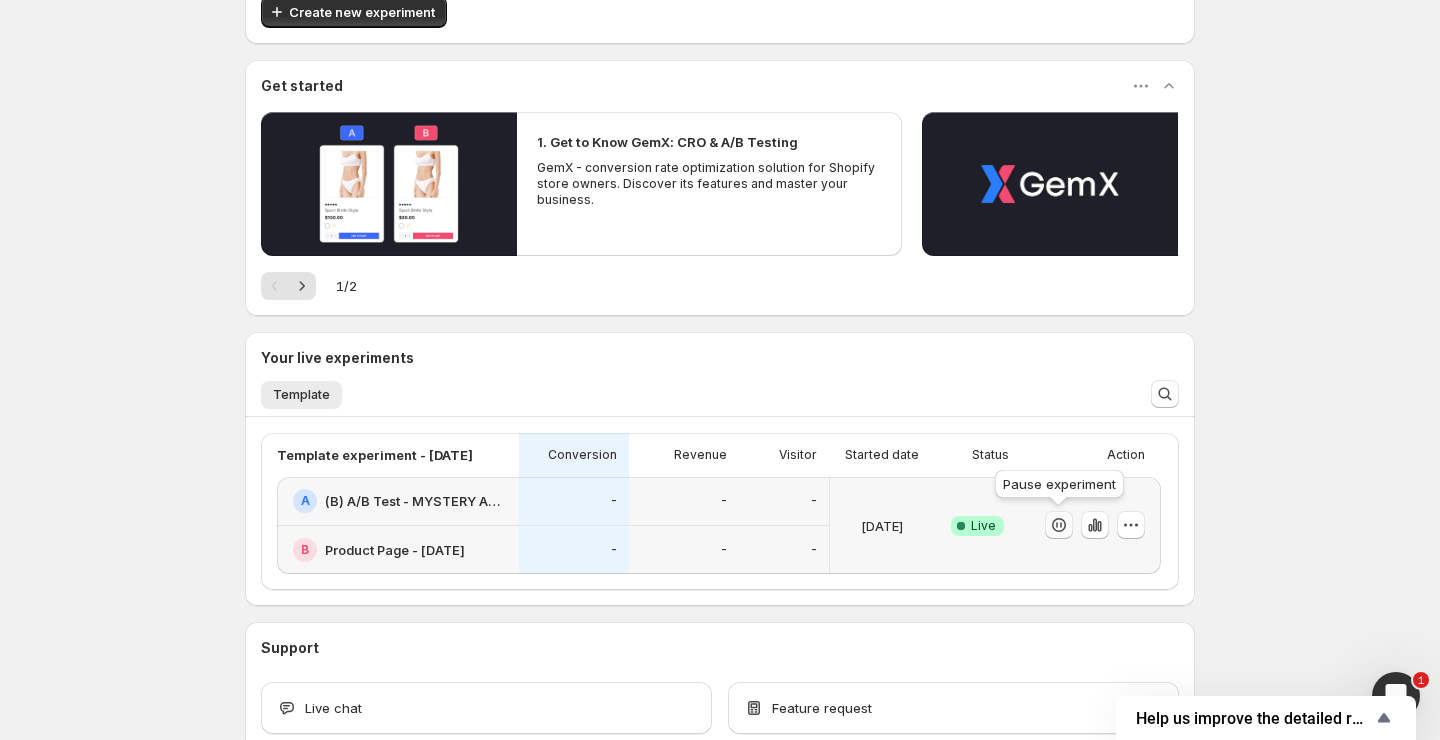 click at bounding box center (1059, 525) 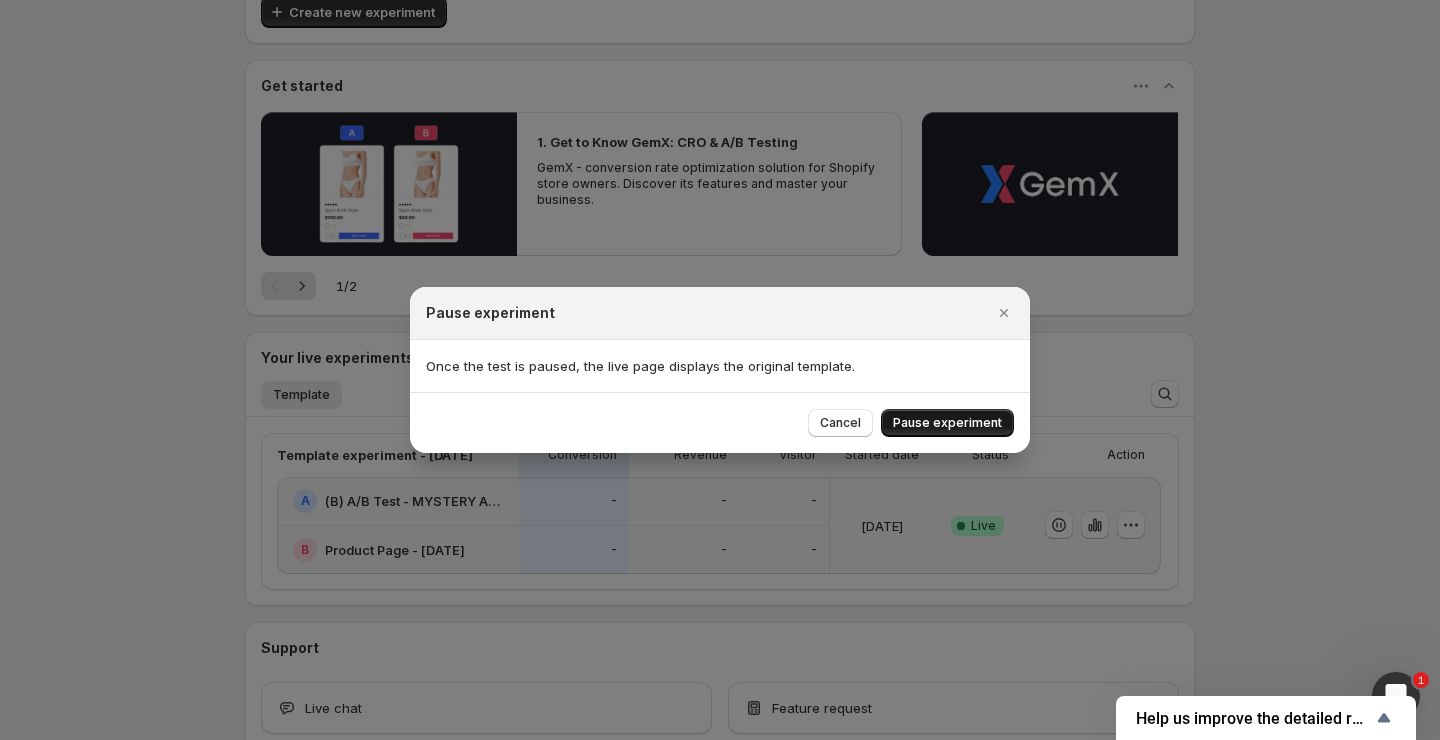 click on "Pause experiment" at bounding box center (947, 423) 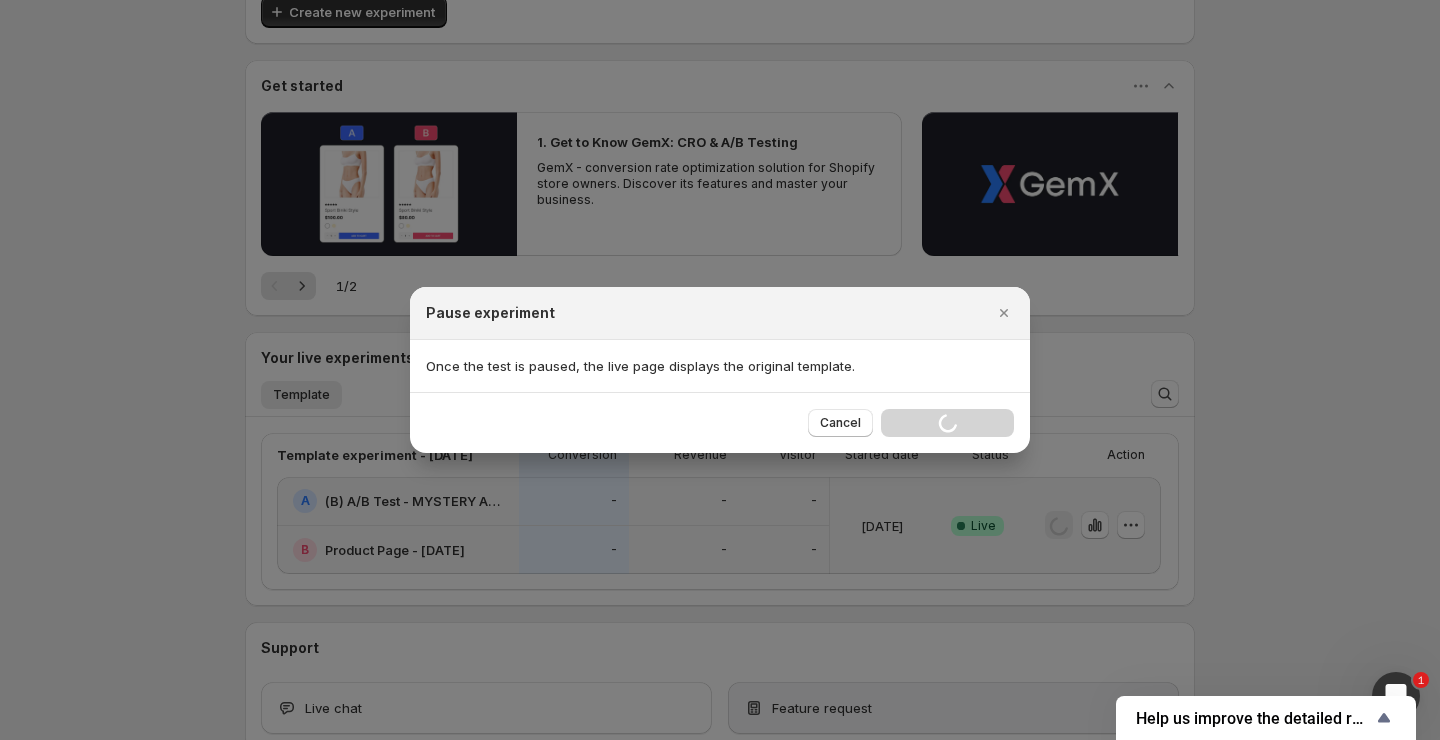 scroll, scrollTop: 0, scrollLeft: 0, axis: both 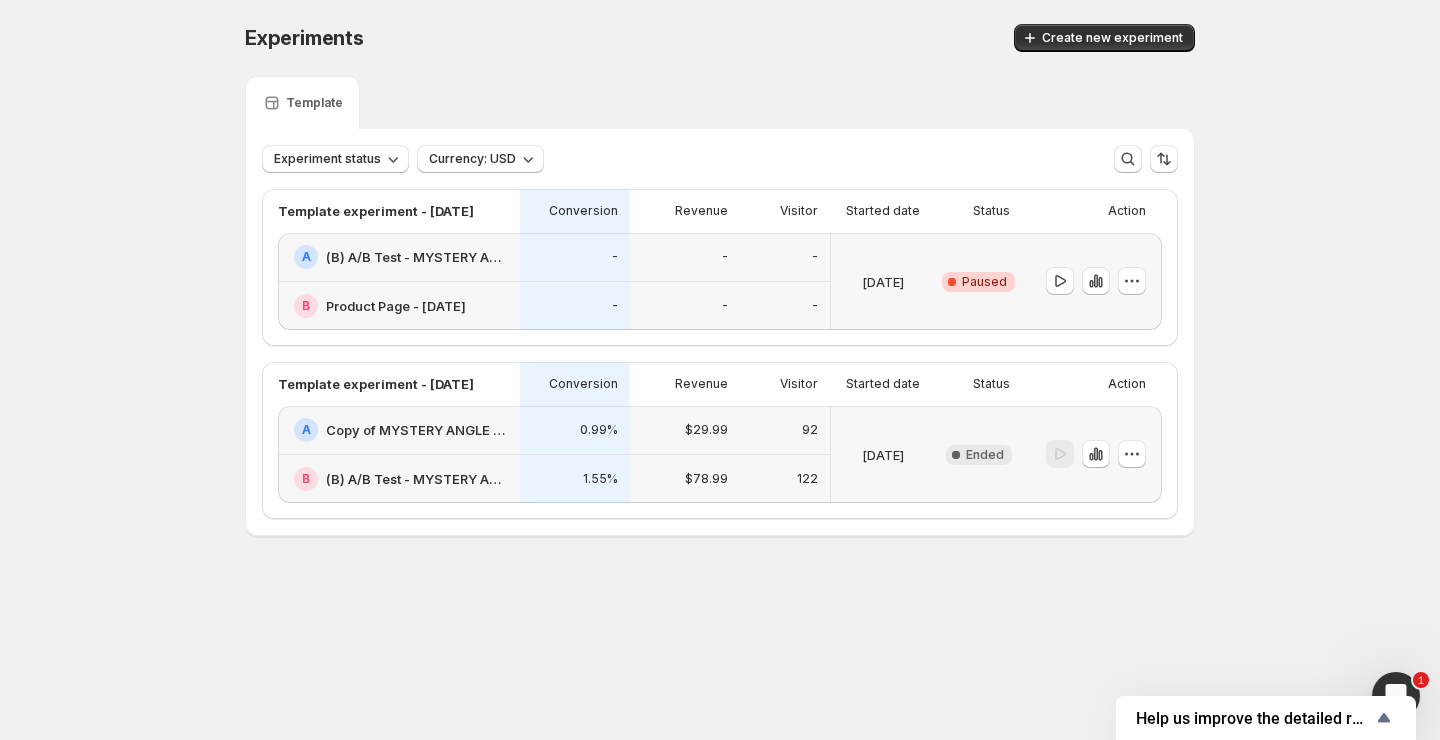 click on "[DATE]" at bounding box center [883, 281] 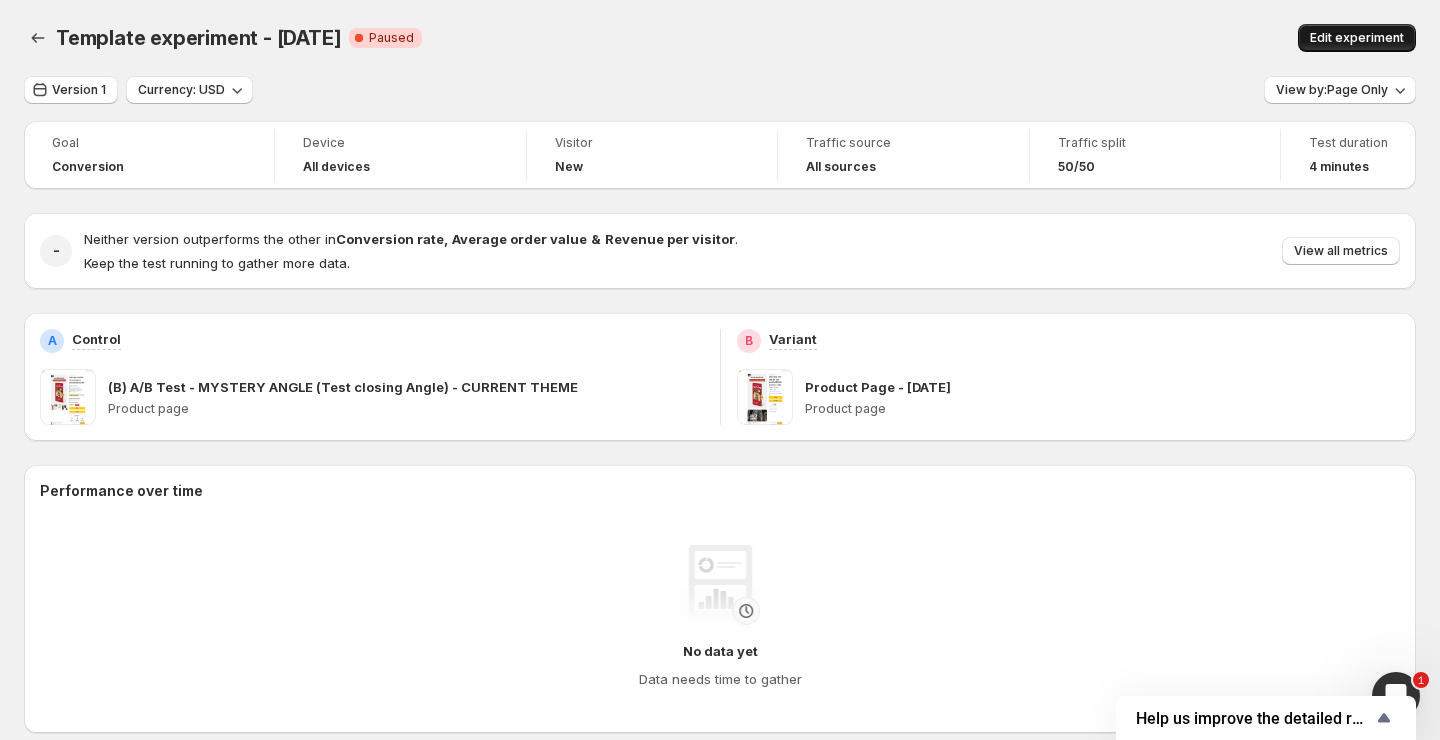 click on "Edit experiment" at bounding box center (1357, 38) 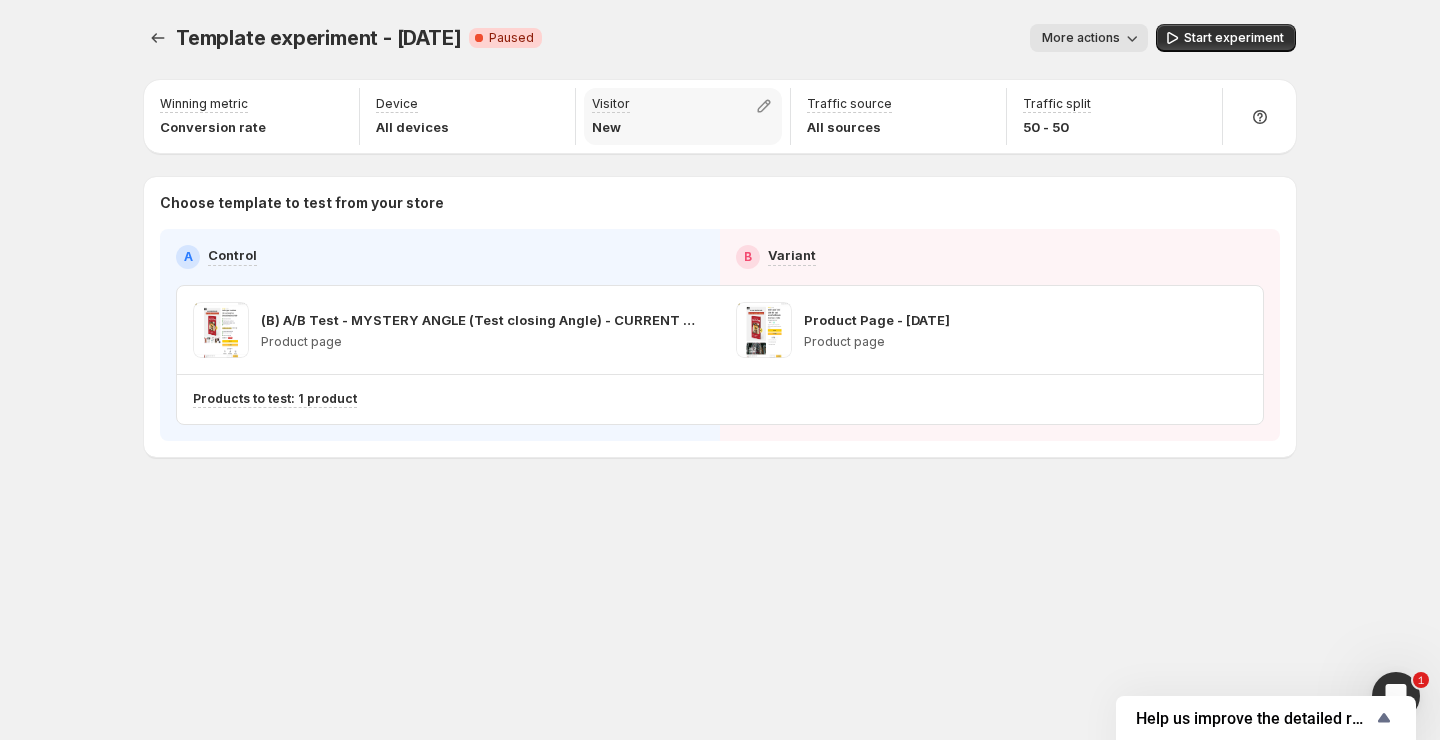 click on "Visitor New" at bounding box center (683, 116) 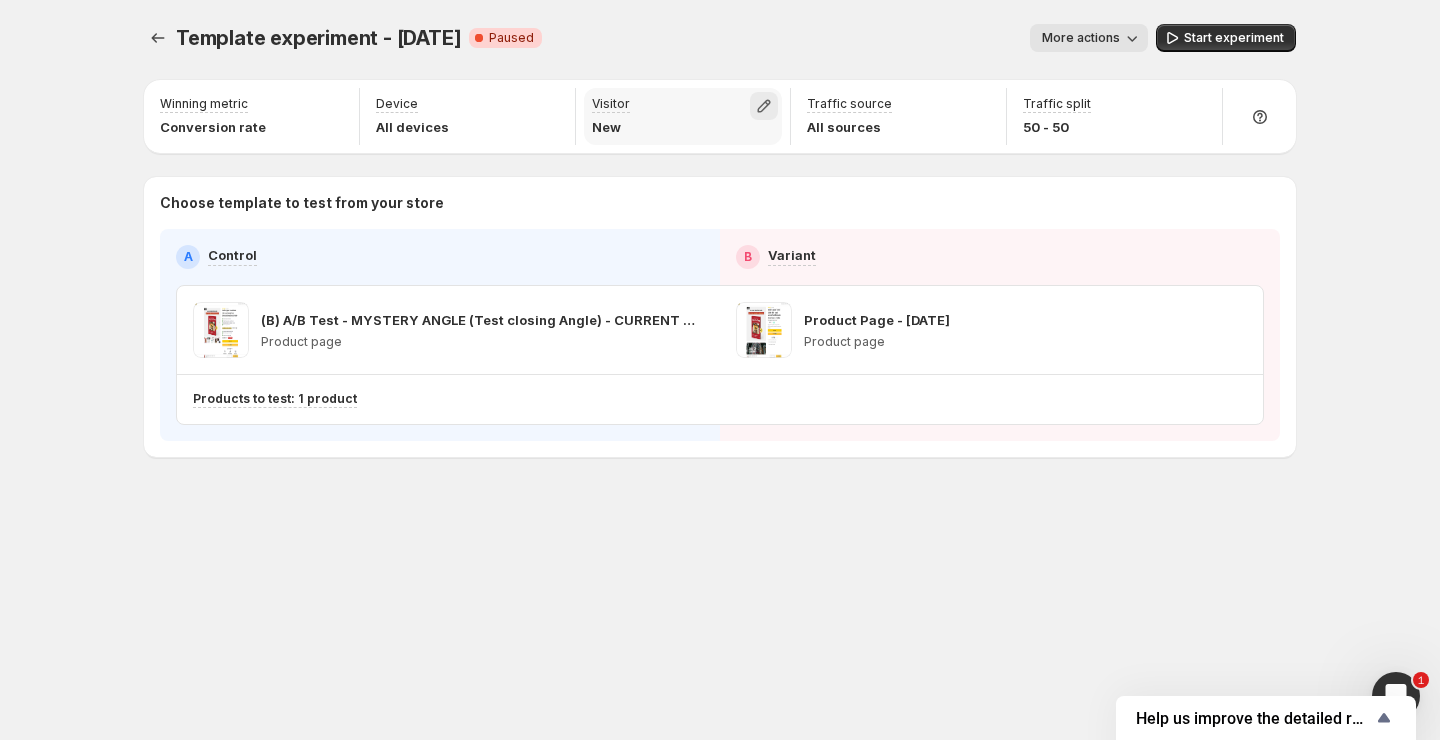 click 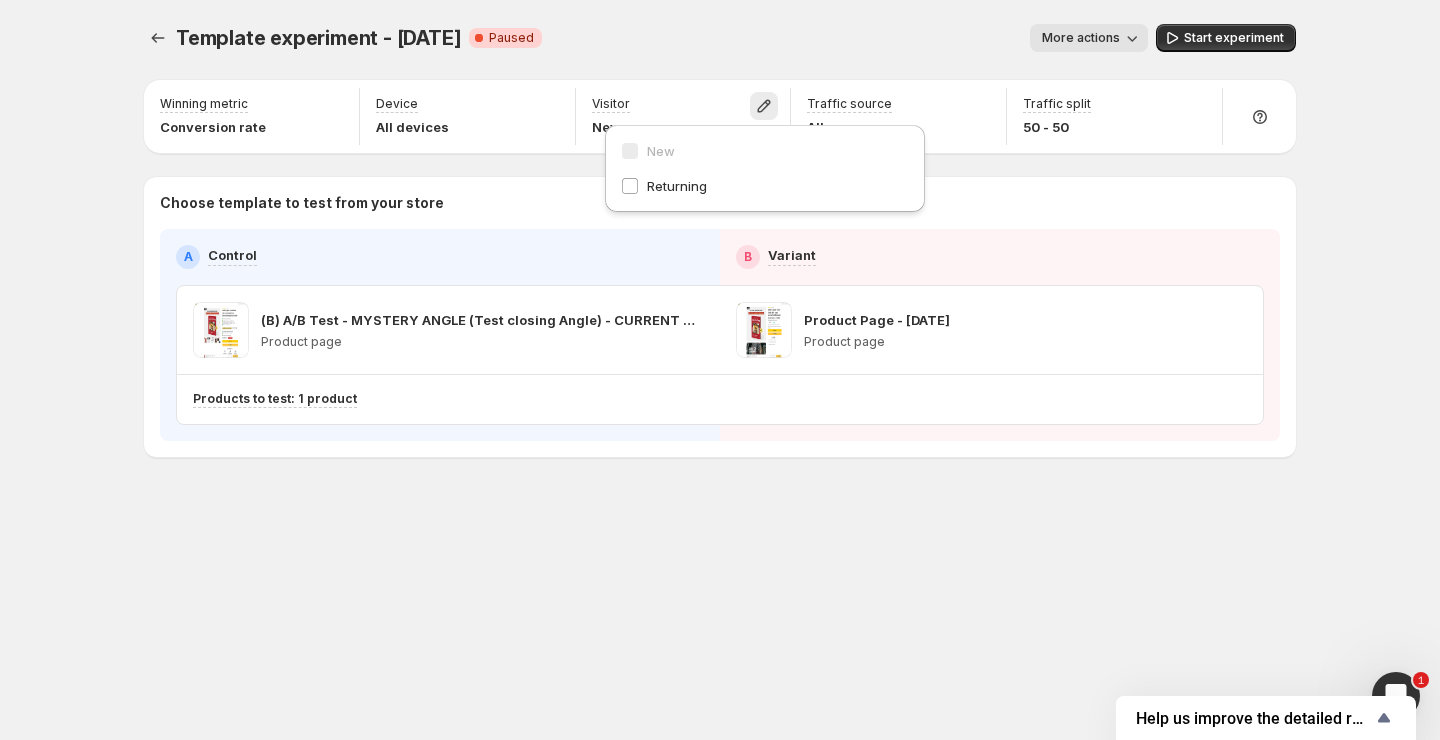 click on "New Returning" at bounding box center (765, 168) 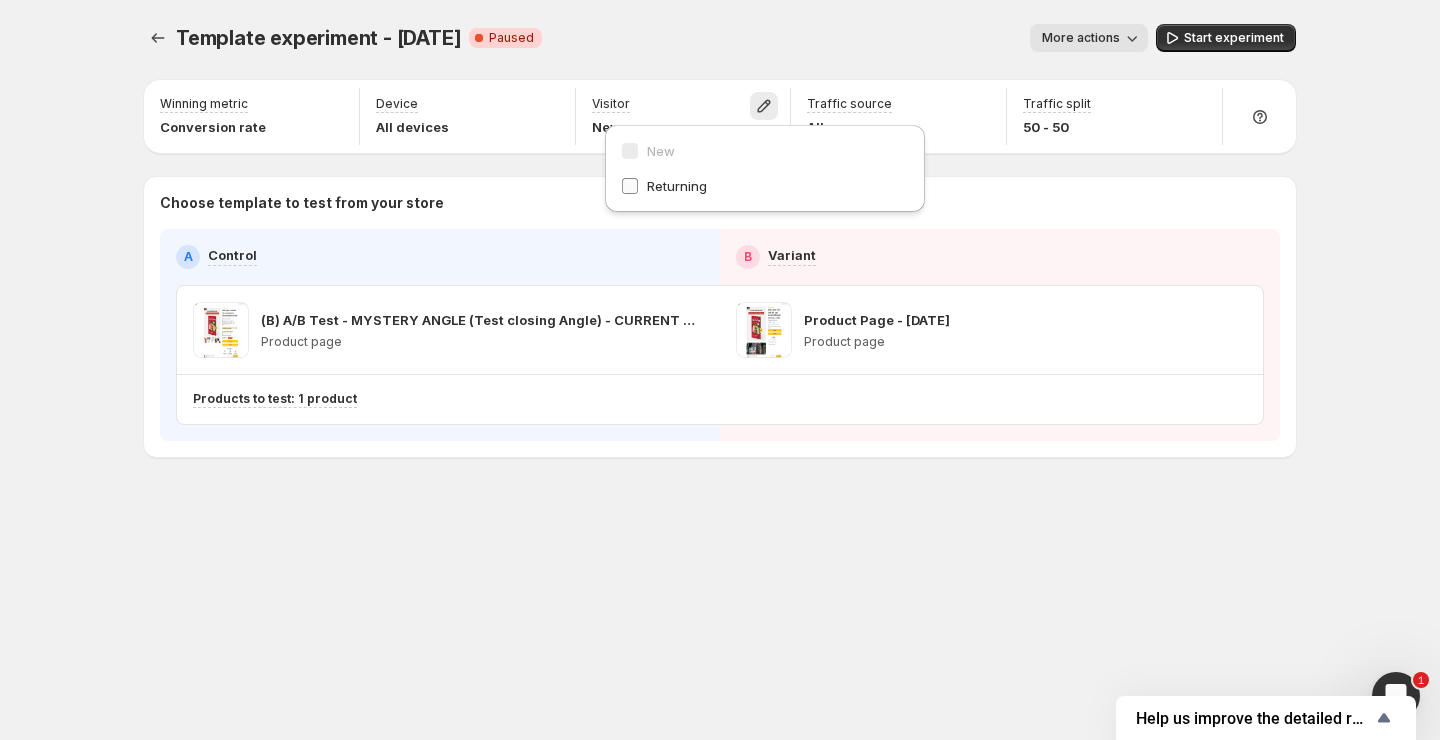 click on "Returning" at bounding box center (677, 186) 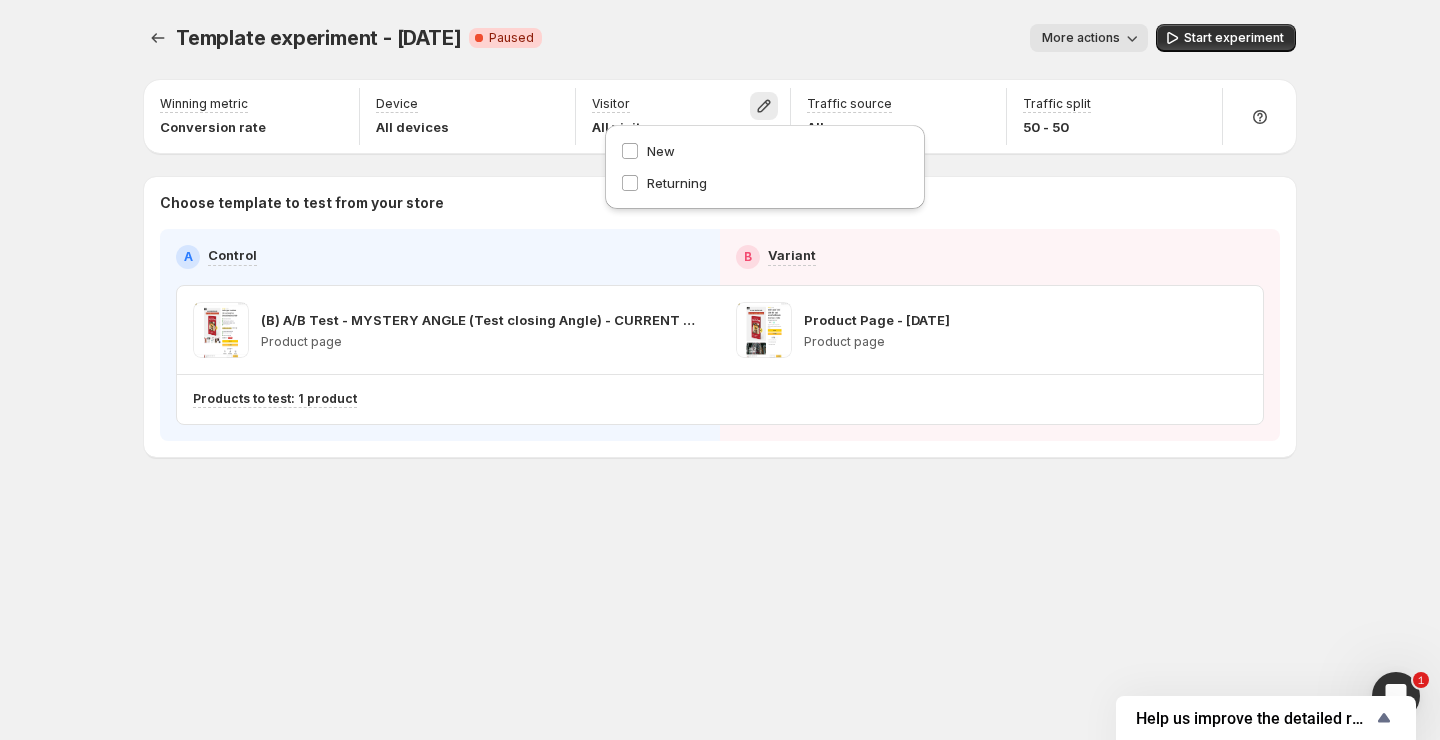 click on "Template experiment - Aug 2, 00:50:19. This page is ready Template experiment - Aug 2, 00:50:19 Critical Complete Paused More actions More actions More actions Start experiment" at bounding box center (720, 38) 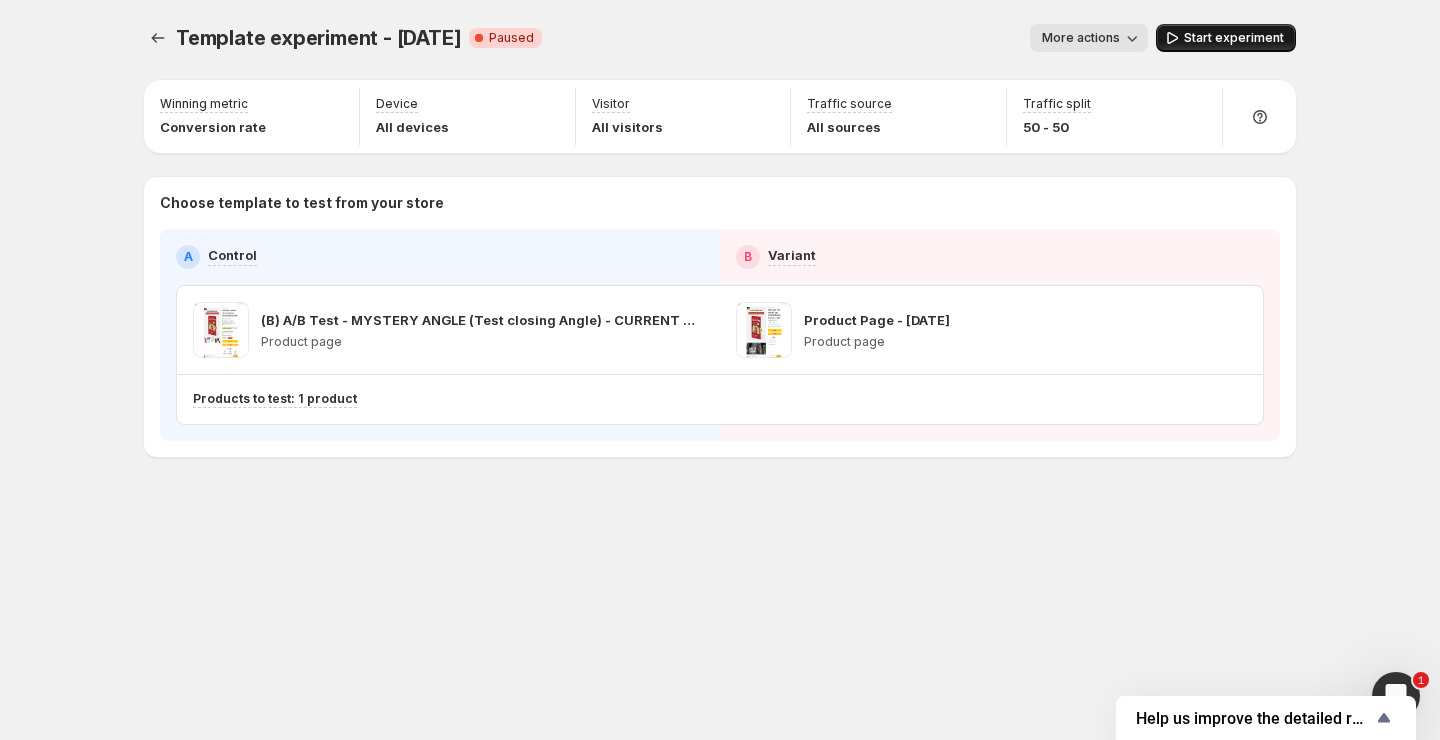click on "Start experiment" at bounding box center [1234, 38] 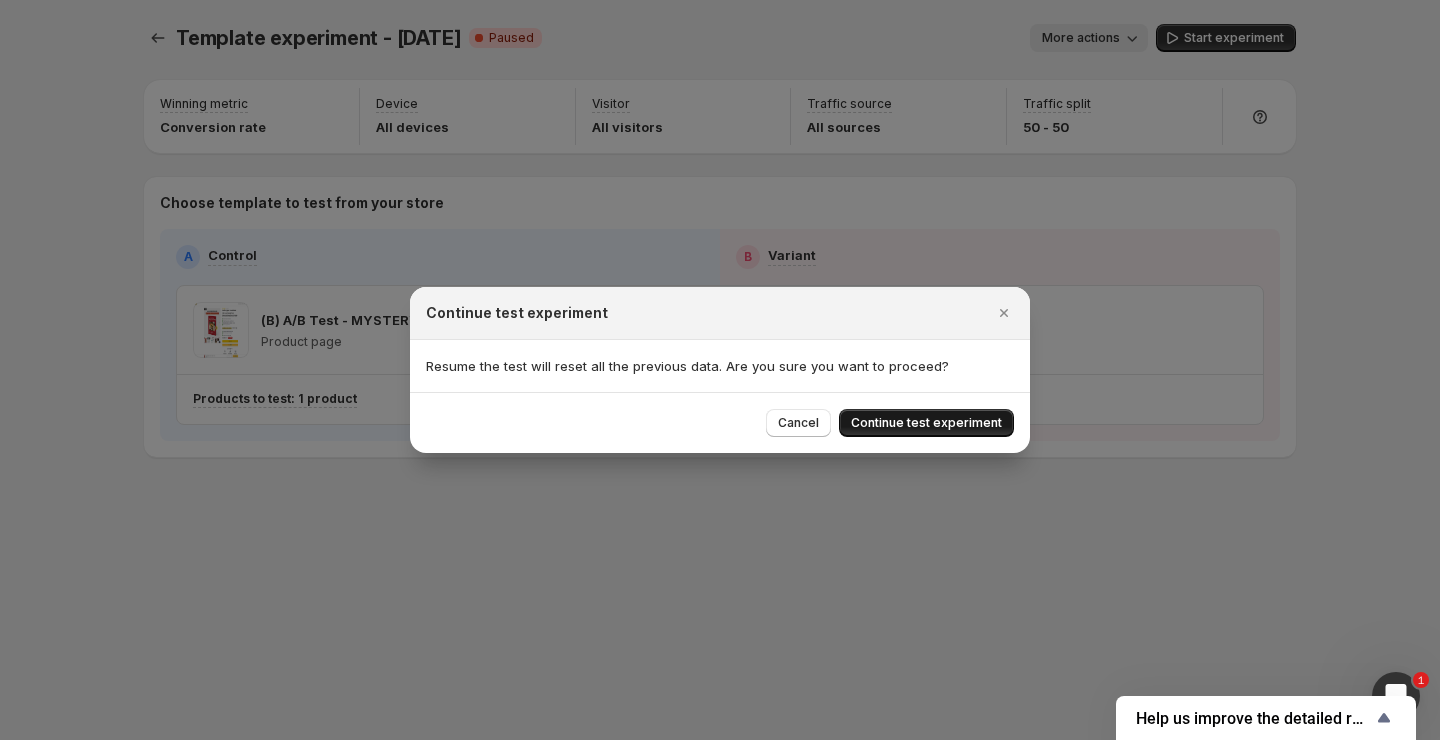 click on "Continue test experiment" at bounding box center [926, 423] 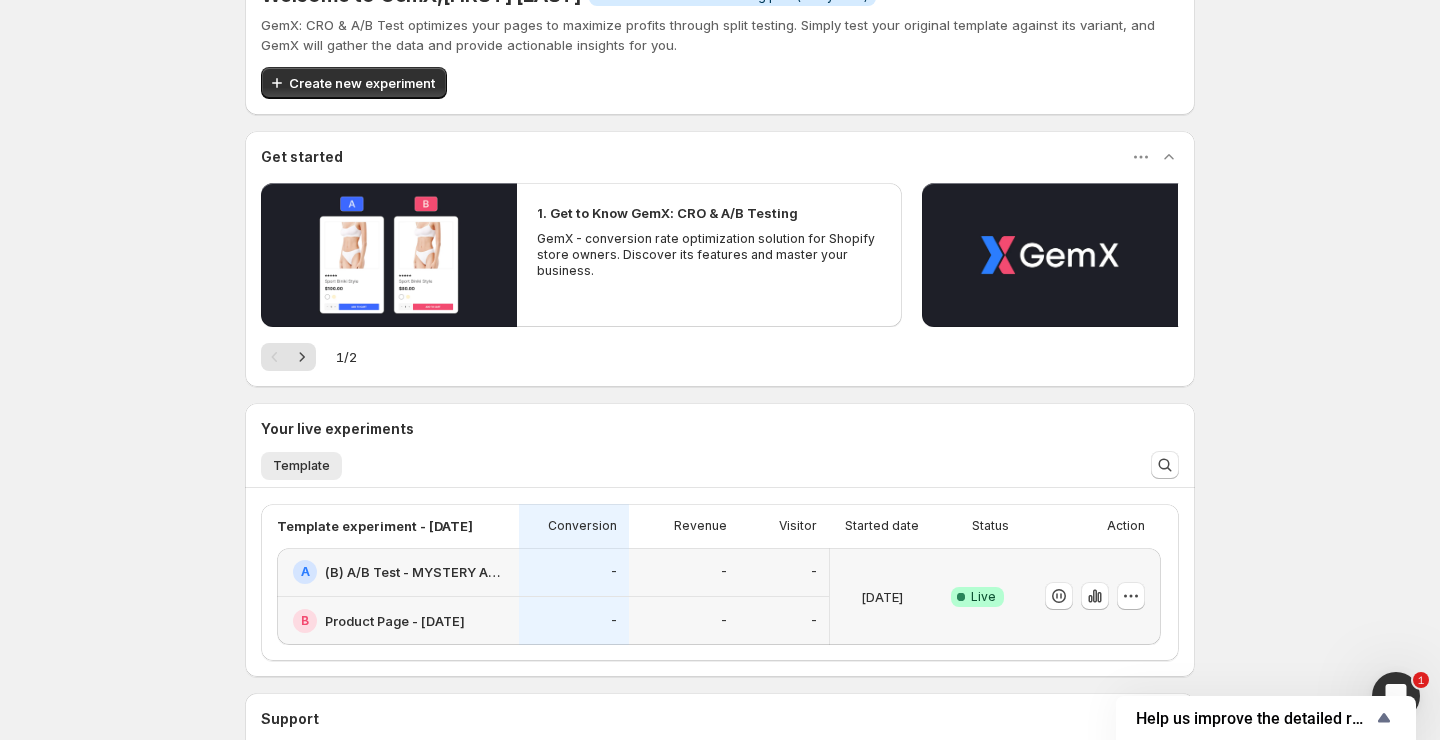 scroll, scrollTop: 213, scrollLeft: 0, axis: vertical 